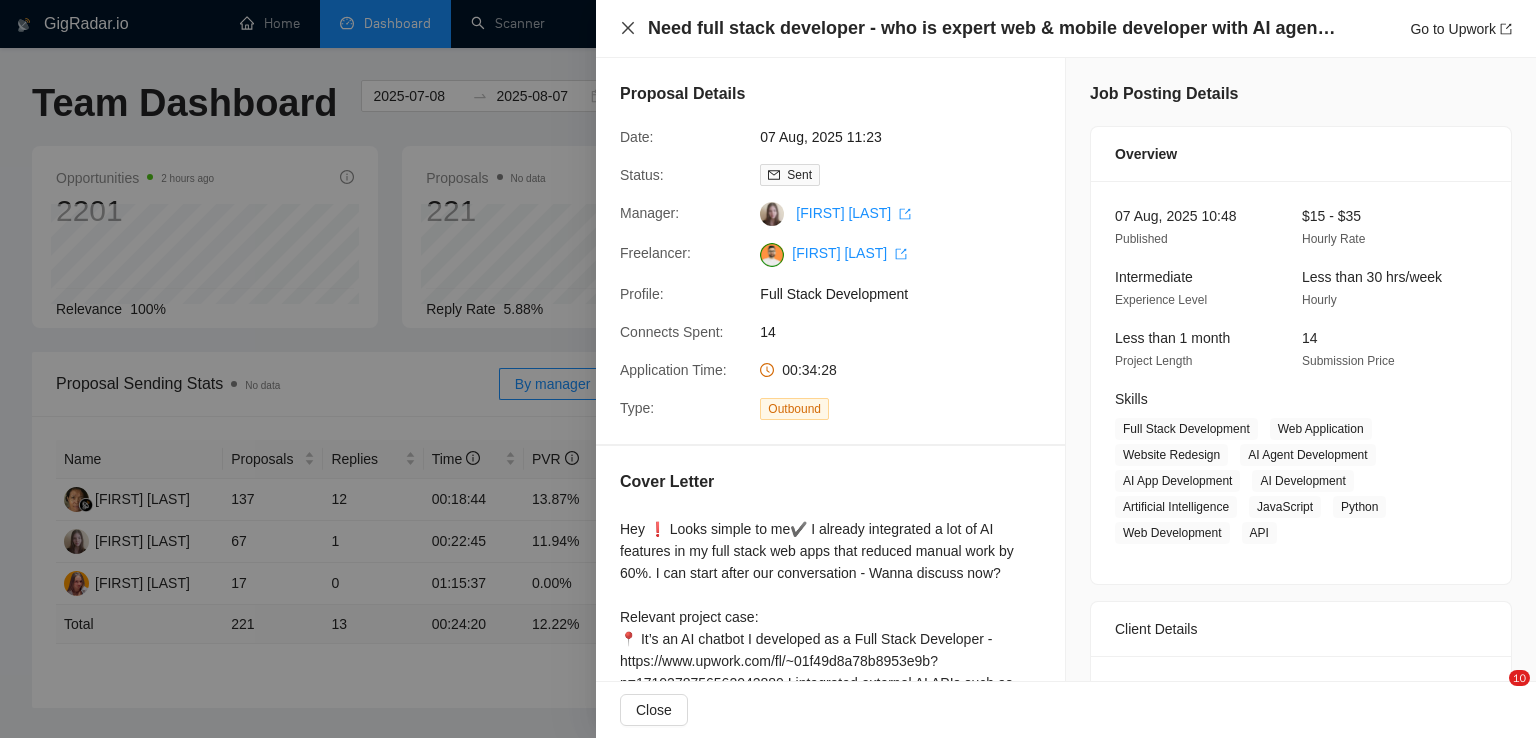 scroll, scrollTop: 802, scrollLeft: 0, axis: vertical 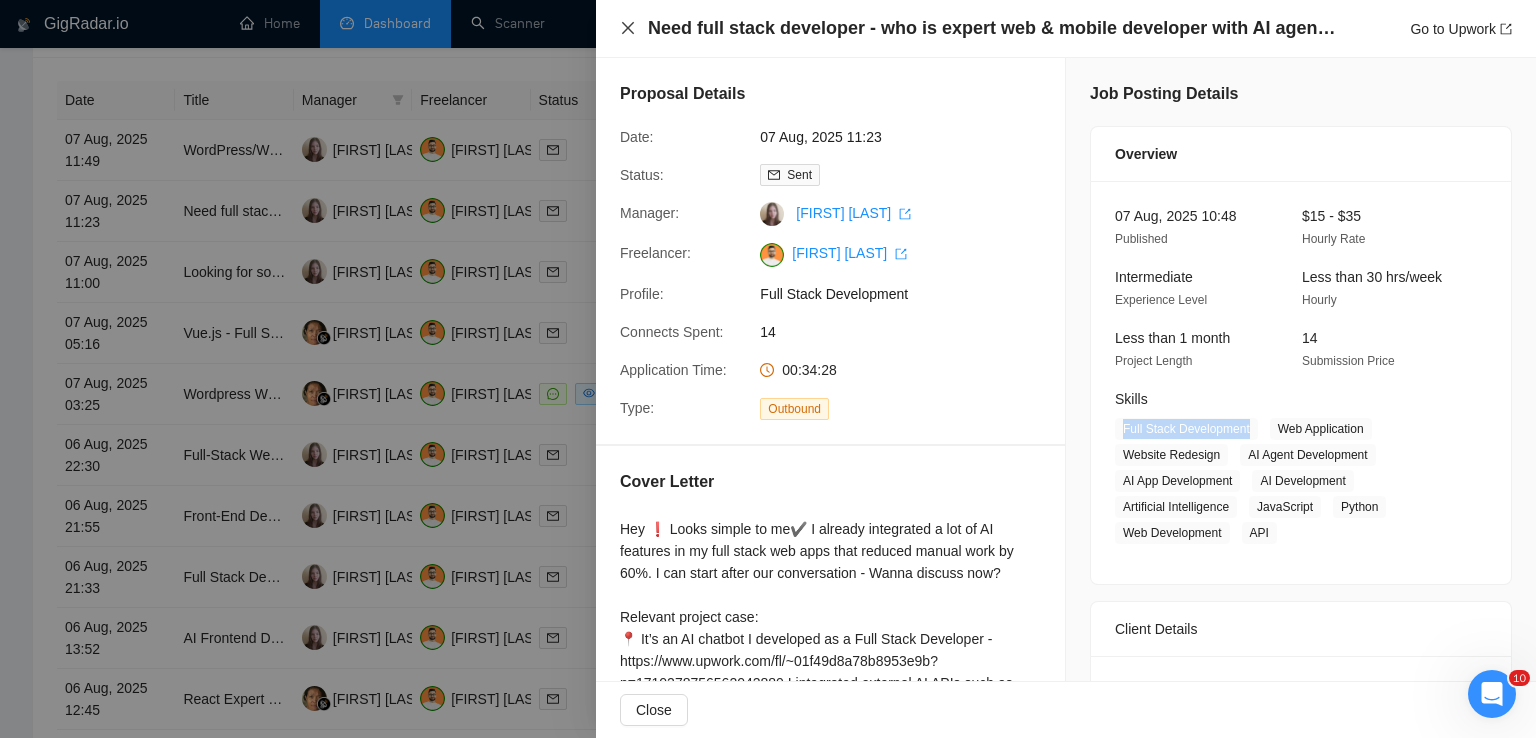 click 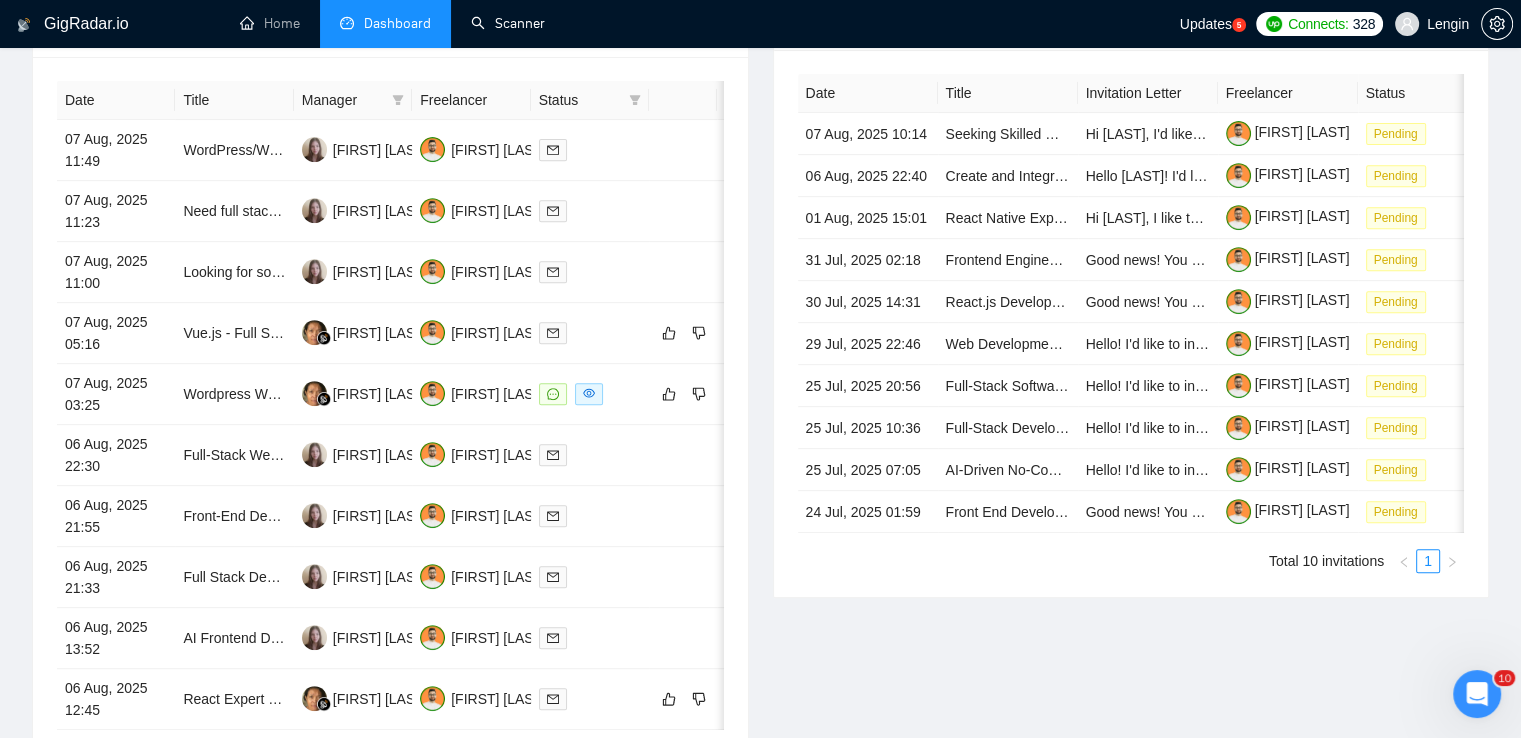 click on "Scanner" at bounding box center [508, 23] 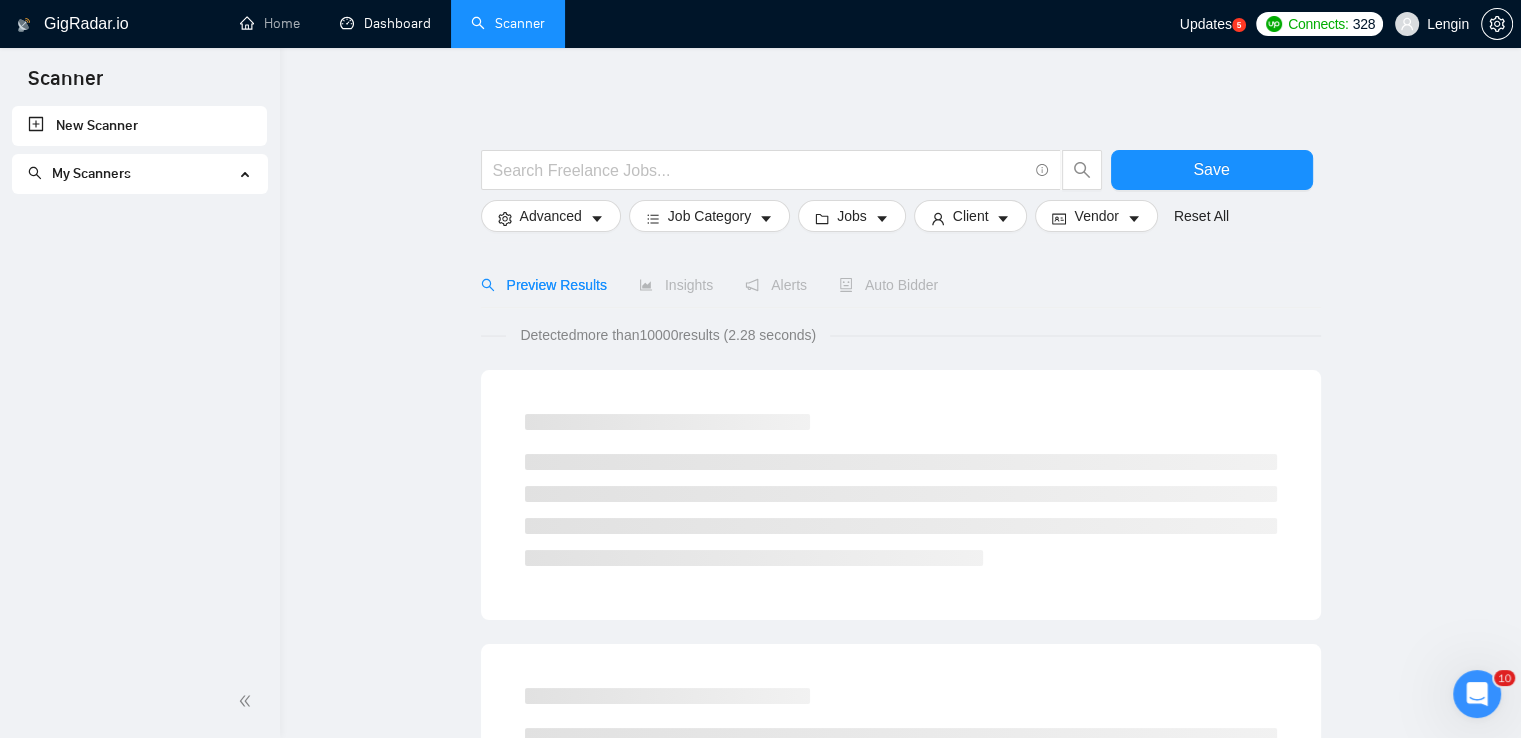 click on "Dashboard" at bounding box center [385, 23] 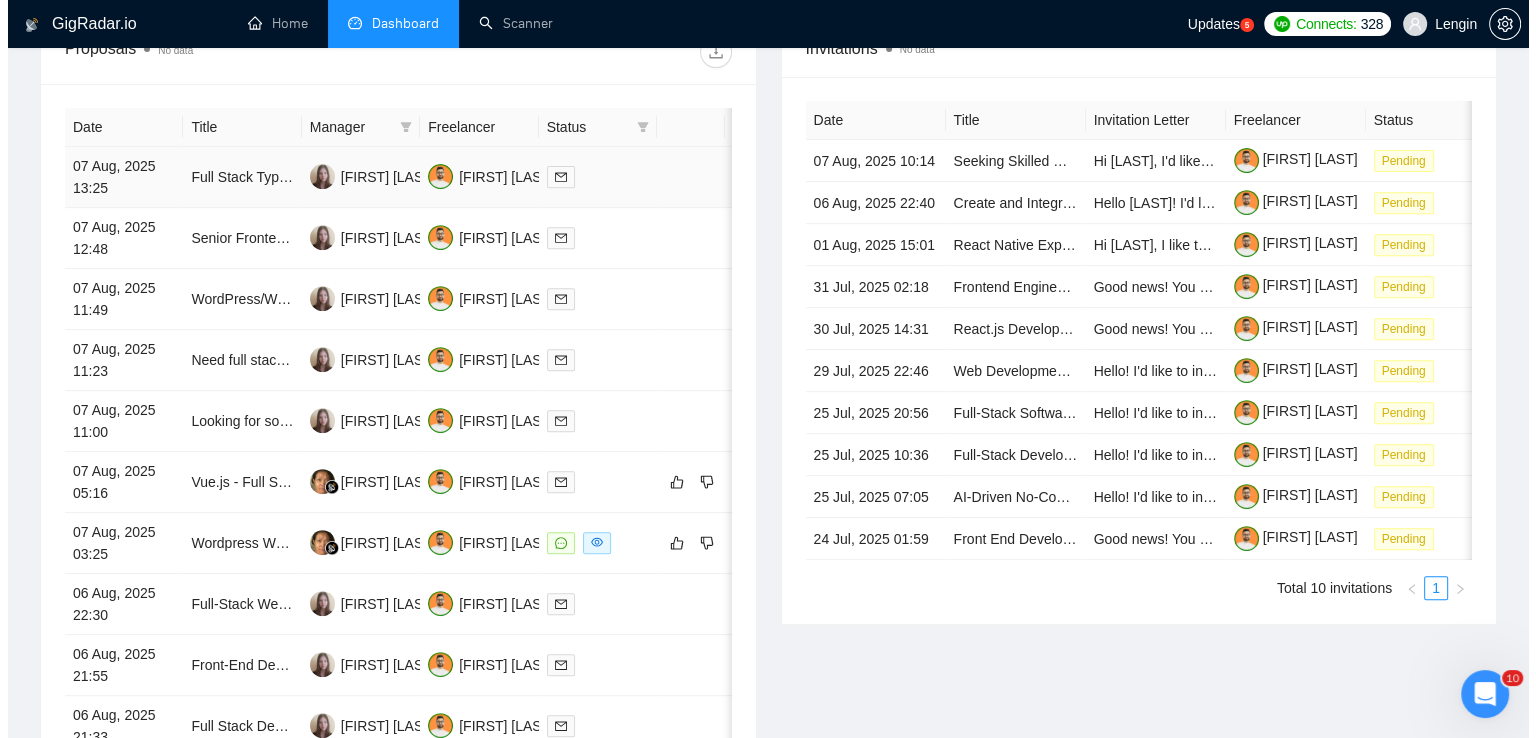 scroll, scrollTop: 776, scrollLeft: 0, axis: vertical 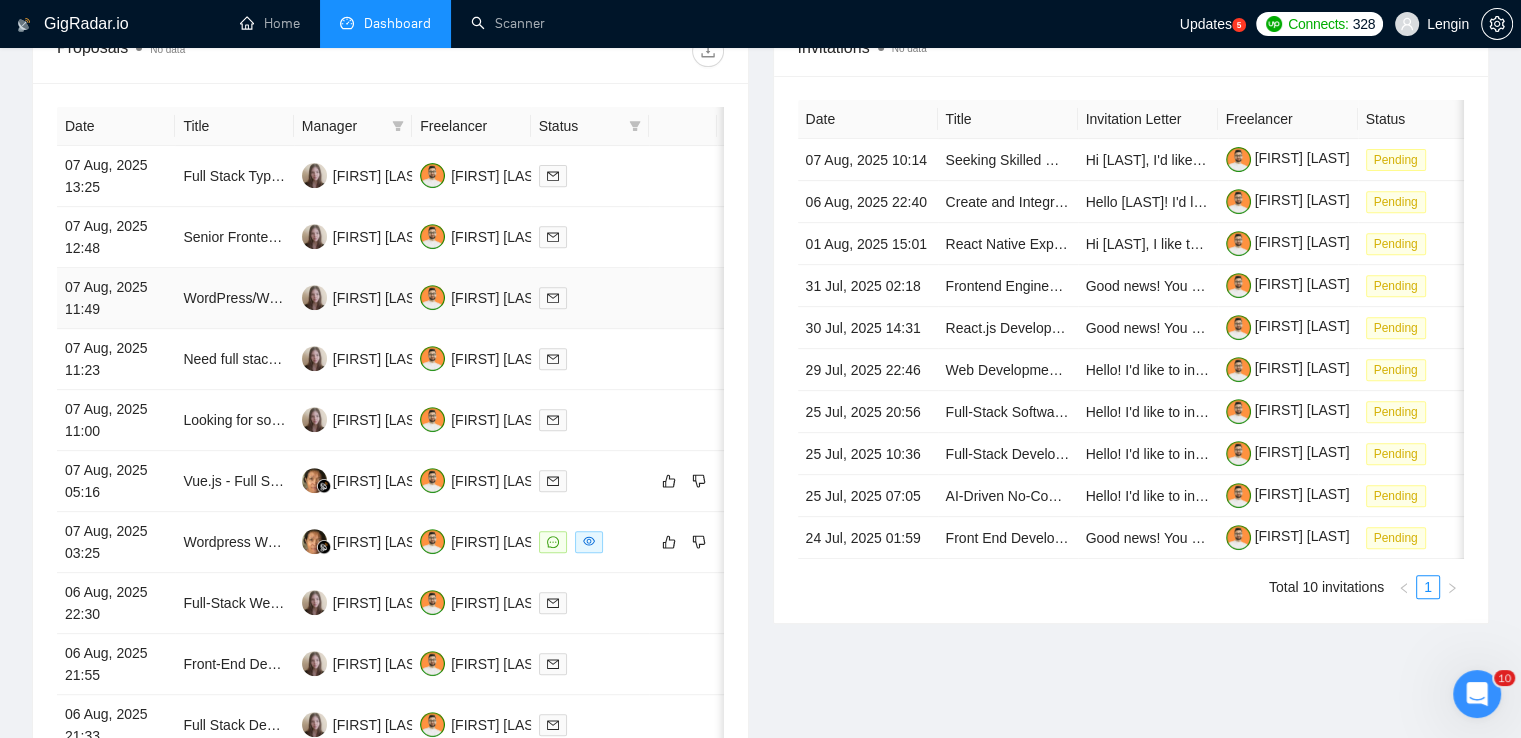 click on "WordPress/WooCommerce developer for webshop support" at bounding box center (234, 298) 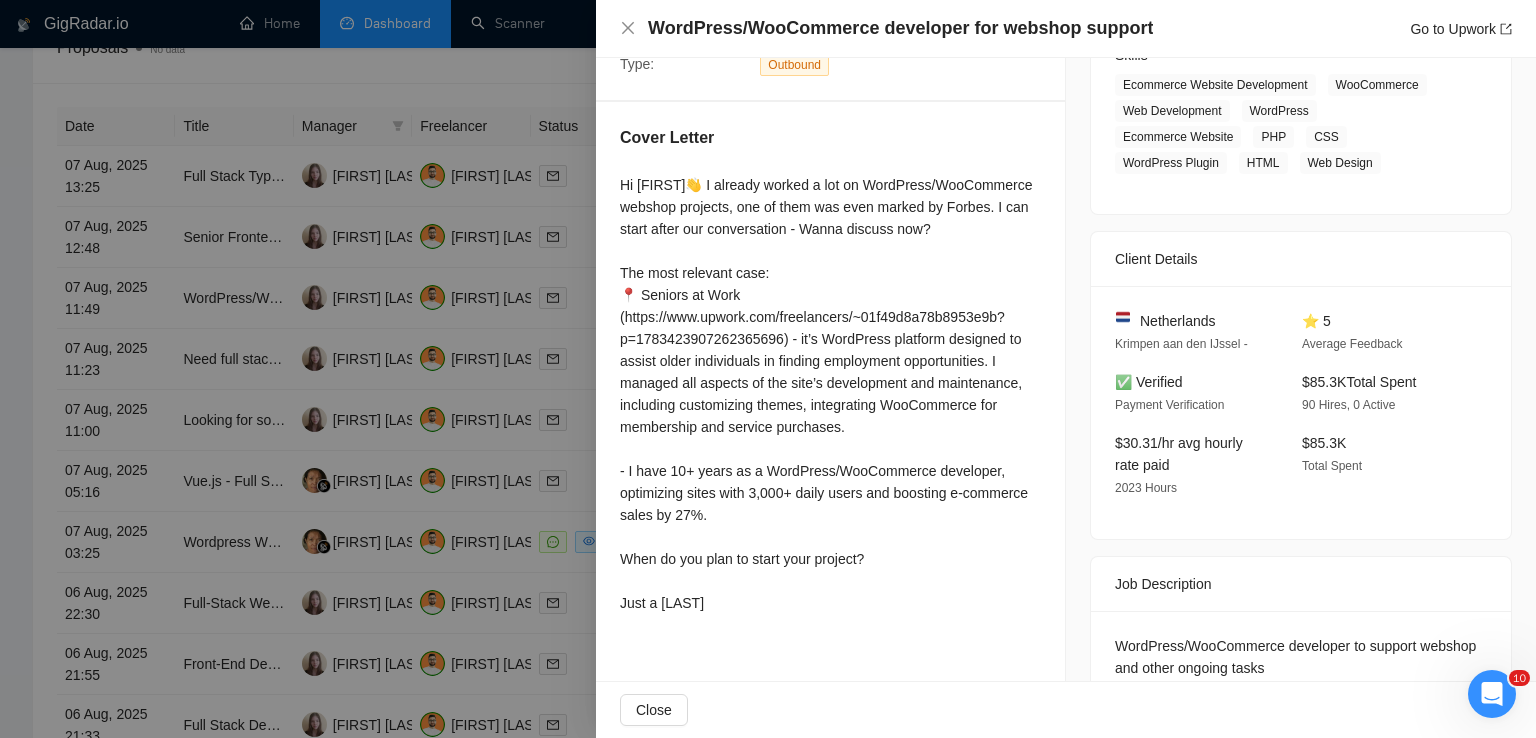 scroll, scrollTop: 400, scrollLeft: 0, axis: vertical 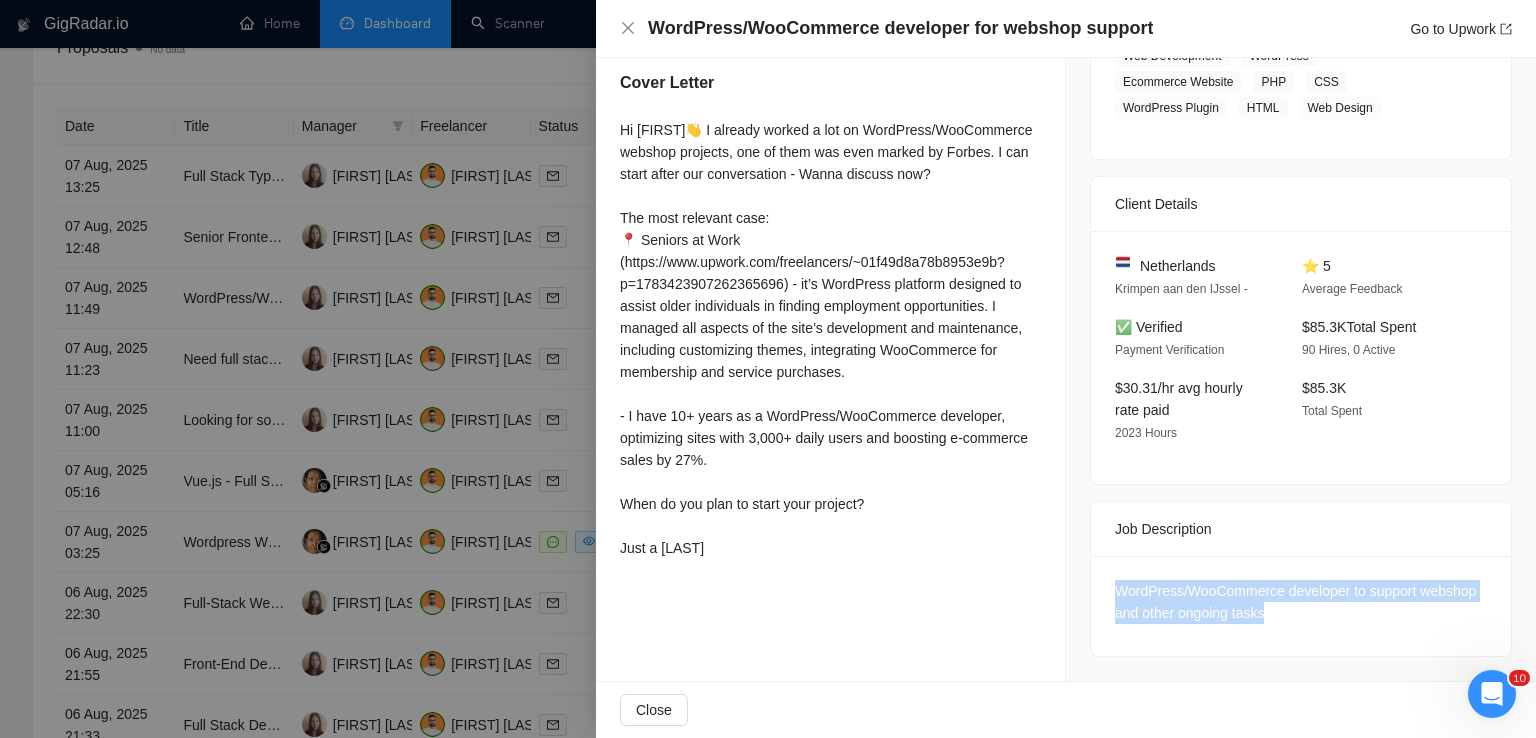 drag, startPoint x: 1263, startPoint y: 611, endPoint x: 1098, endPoint y: 601, distance: 165.30275 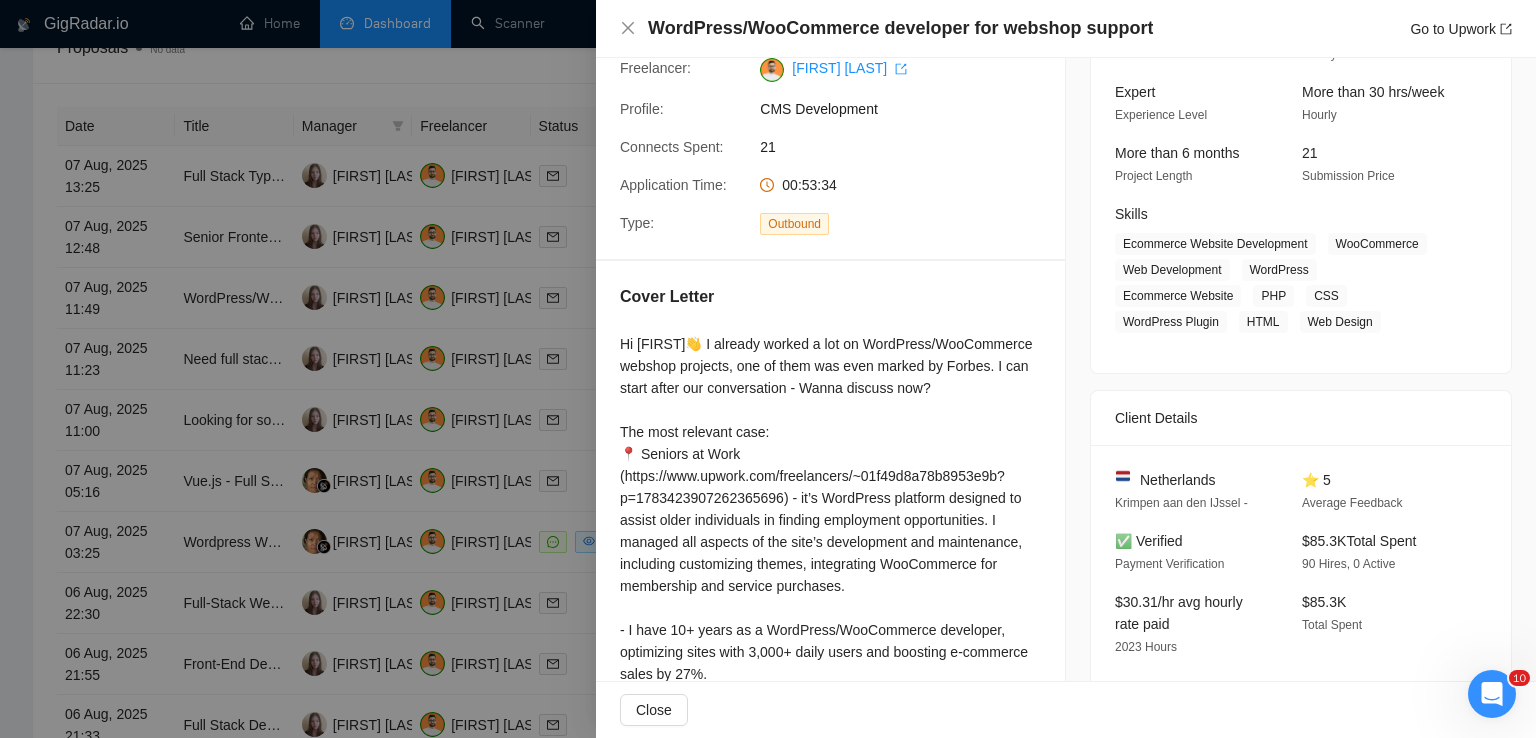 scroll, scrollTop: 184, scrollLeft: 0, axis: vertical 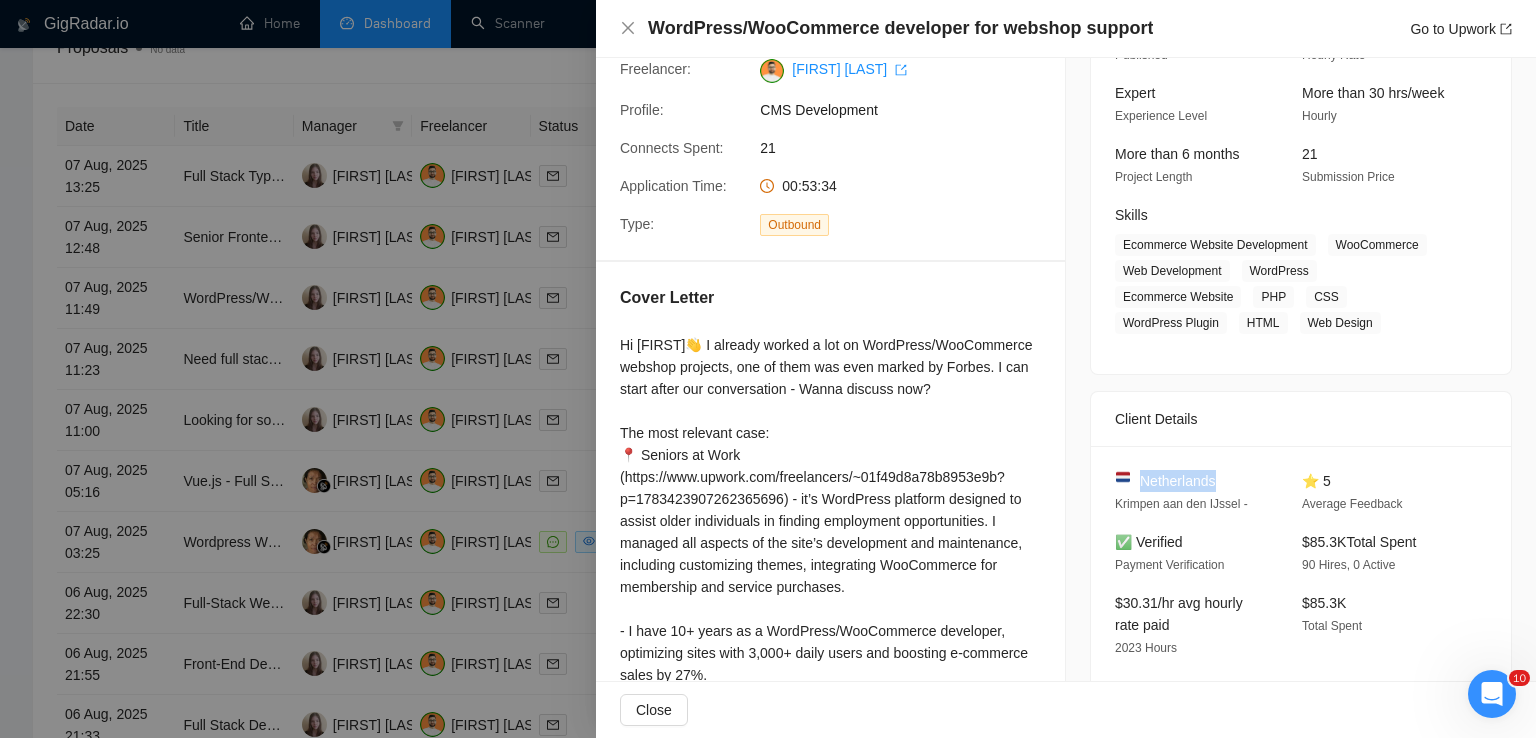 drag, startPoint x: 1228, startPoint y: 478, endPoint x: 1132, endPoint y: 480, distance: 96.02083 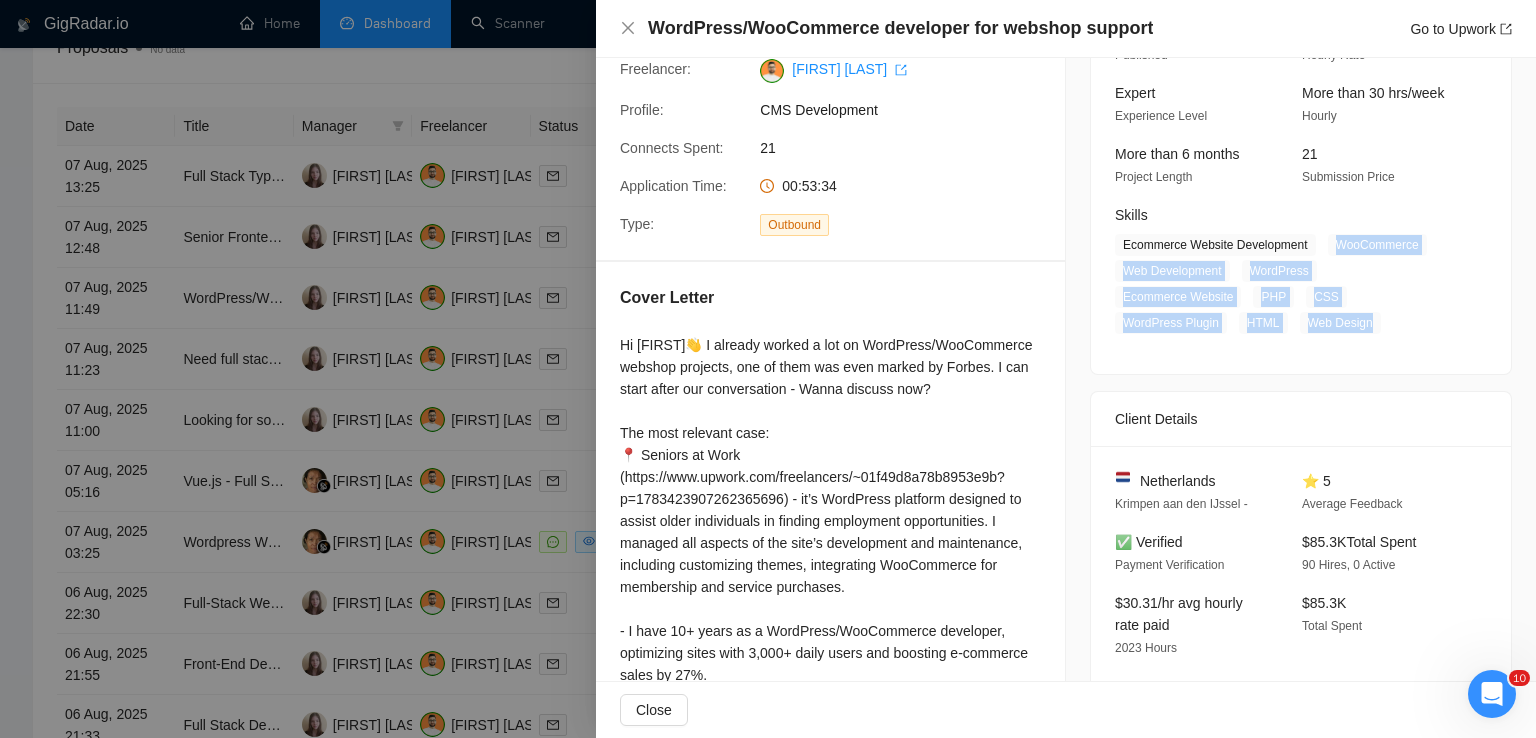 drag, startPoint x: 1328, startPoint y: 245, endPoint x: 1357, endPoint y: 313, distance: 73.92564 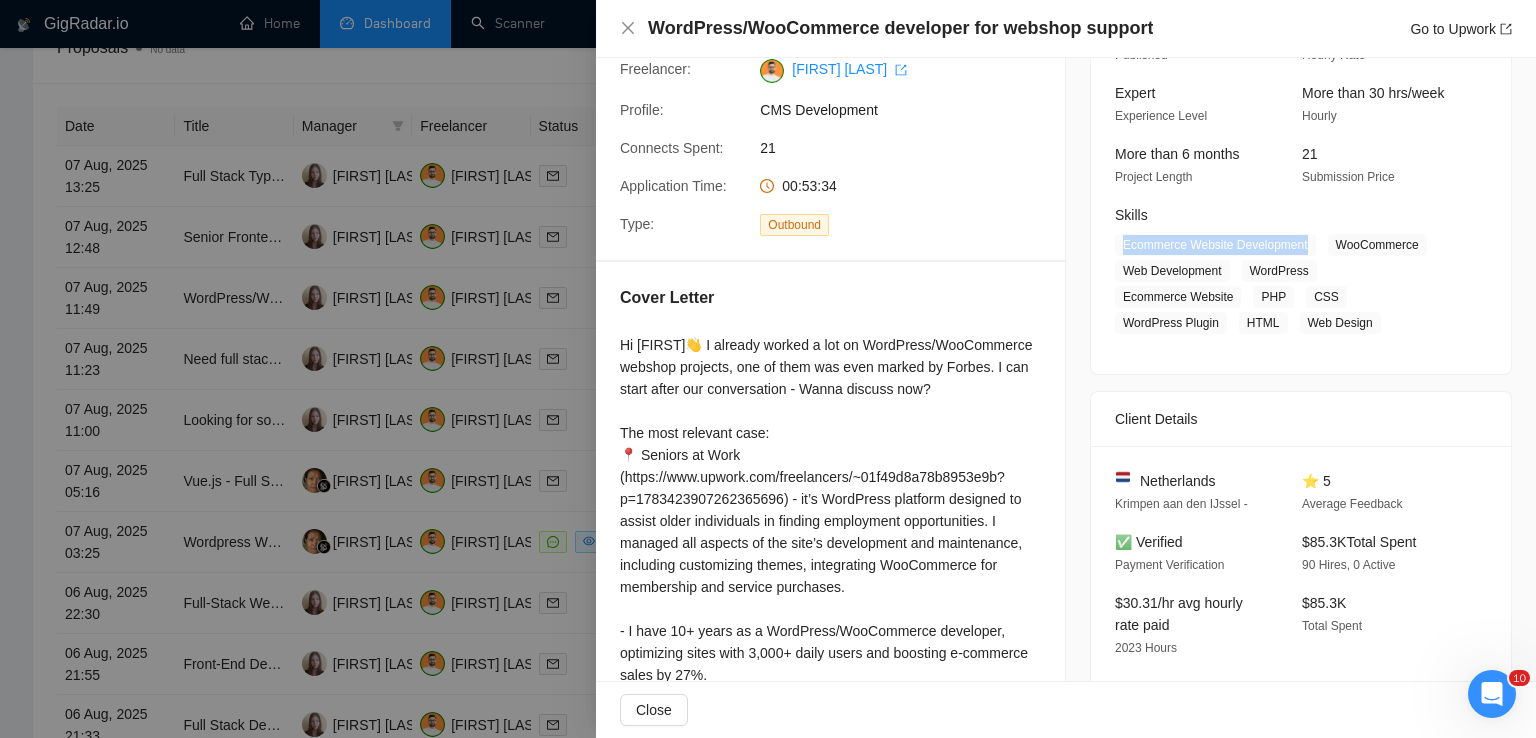 drag, startPoint x: 1302, startPoint y: 246, endPoint x: 1115, endPoint y: 243, distance: 187.02406 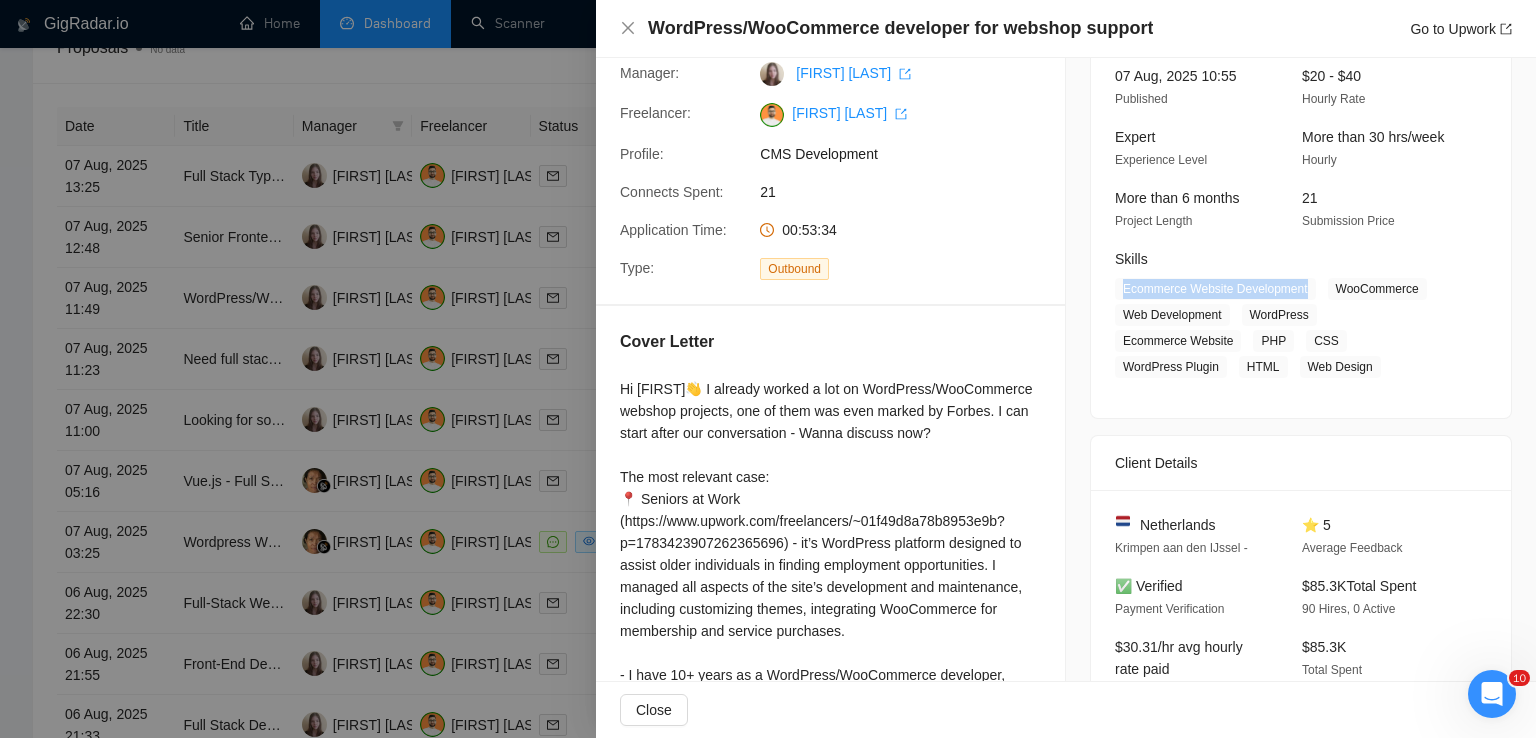 scroll, scrollTop: 105, scrollLeft: 0, axis: vertical 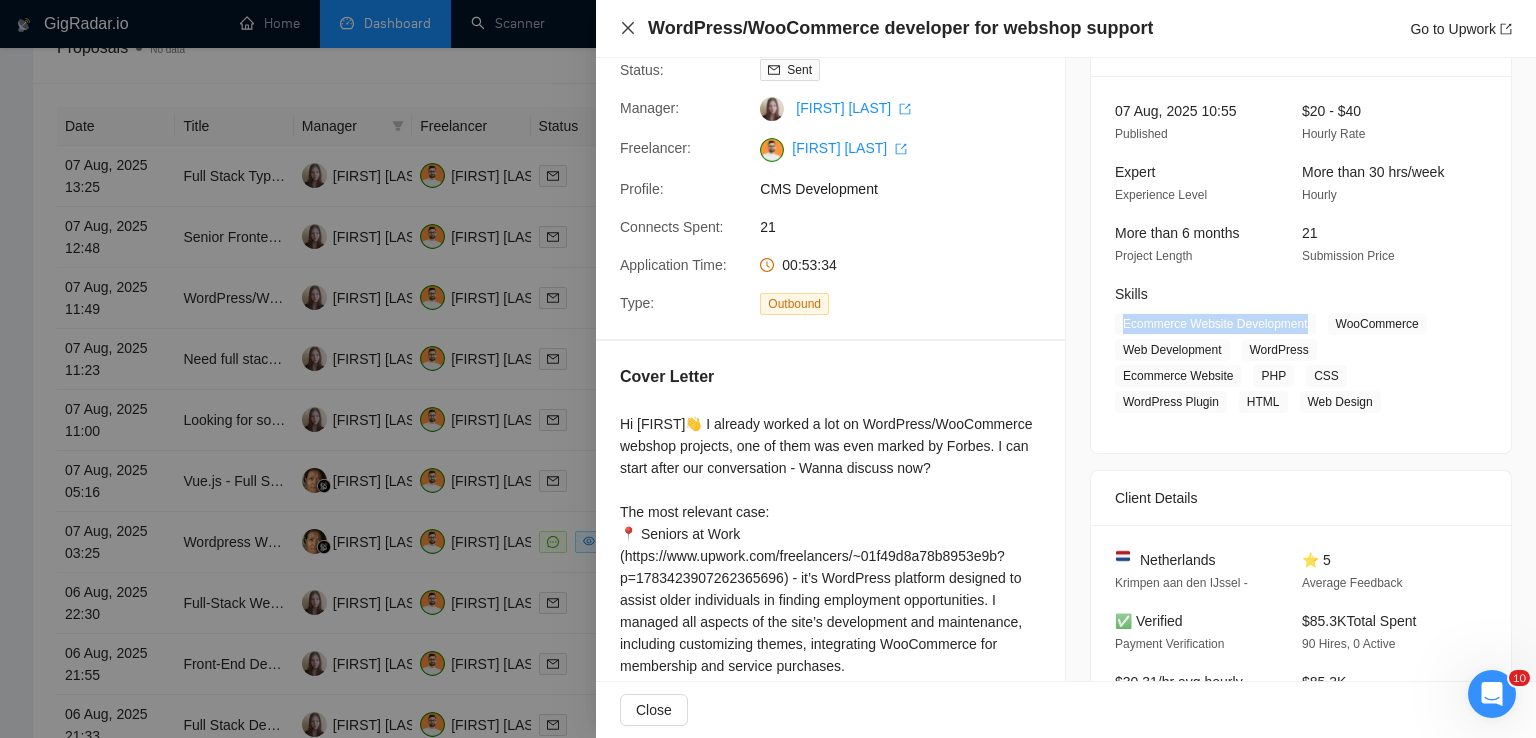 click 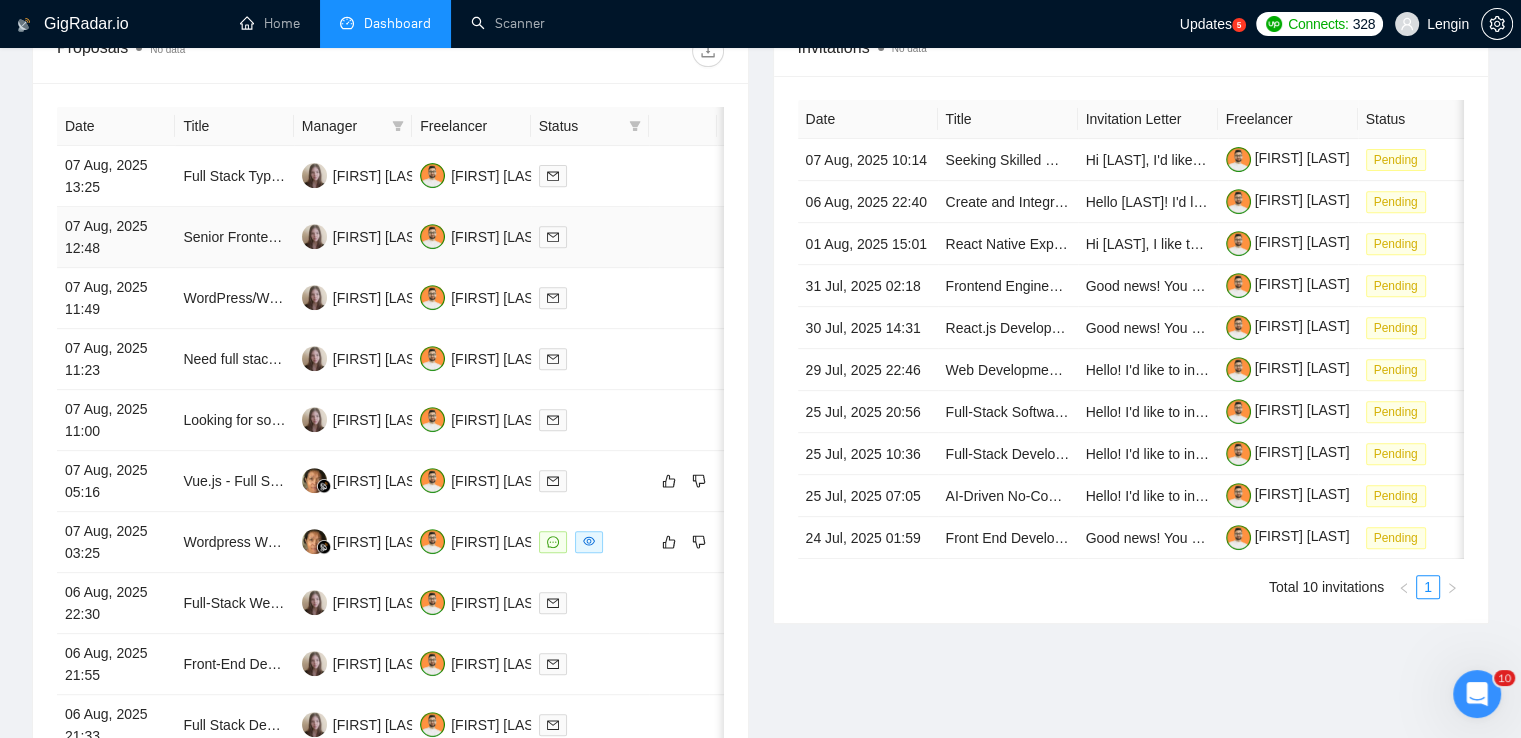click on "Senior Frontend Developer for Next.js Project" at bounding box center [234, 237] 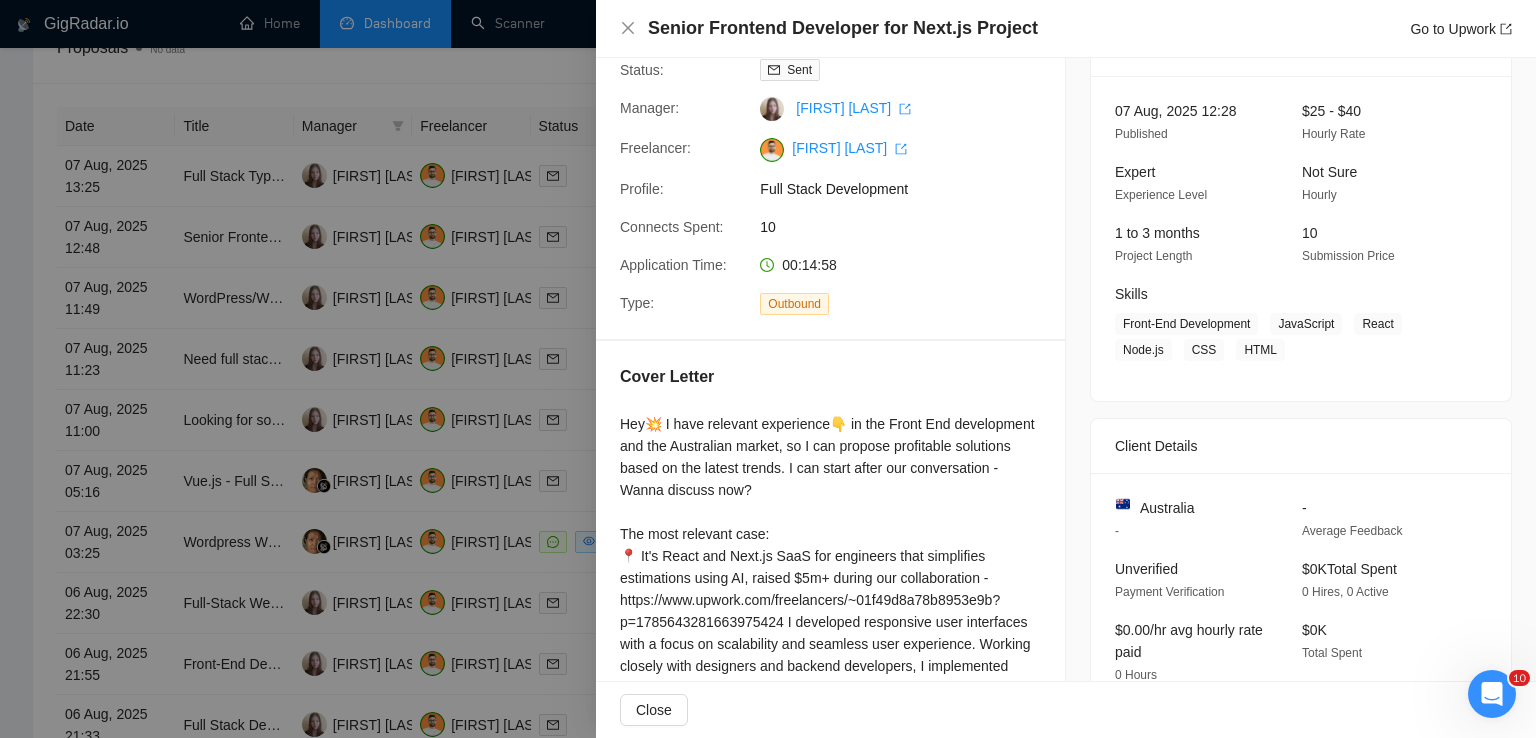 scroll, scrollTop: 524, scrollLeft: 0, axis: vertical 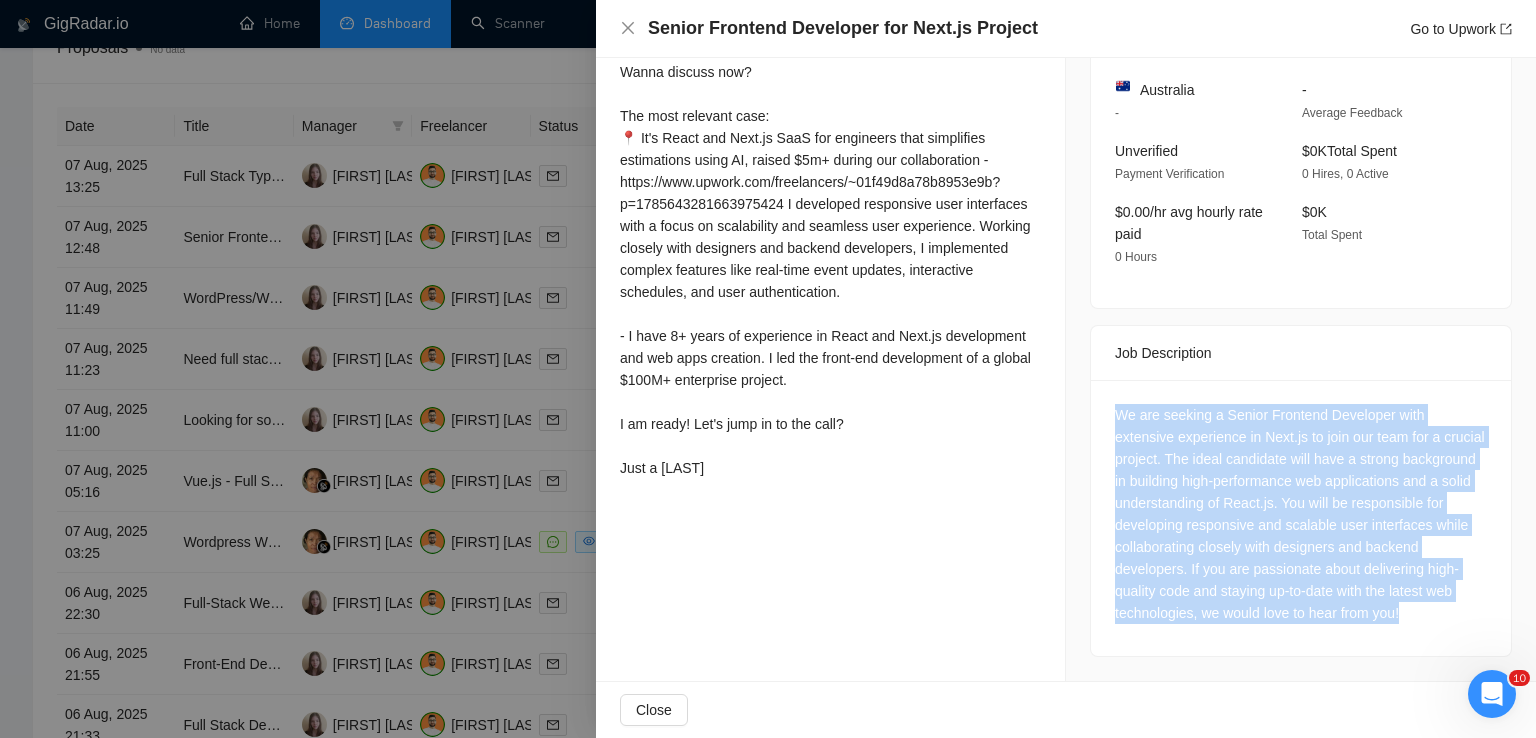 drag, startPoint x: 1436, startPoint y: 613, endPoint x: 1102, endPoint y: 417, distance: 387.26218 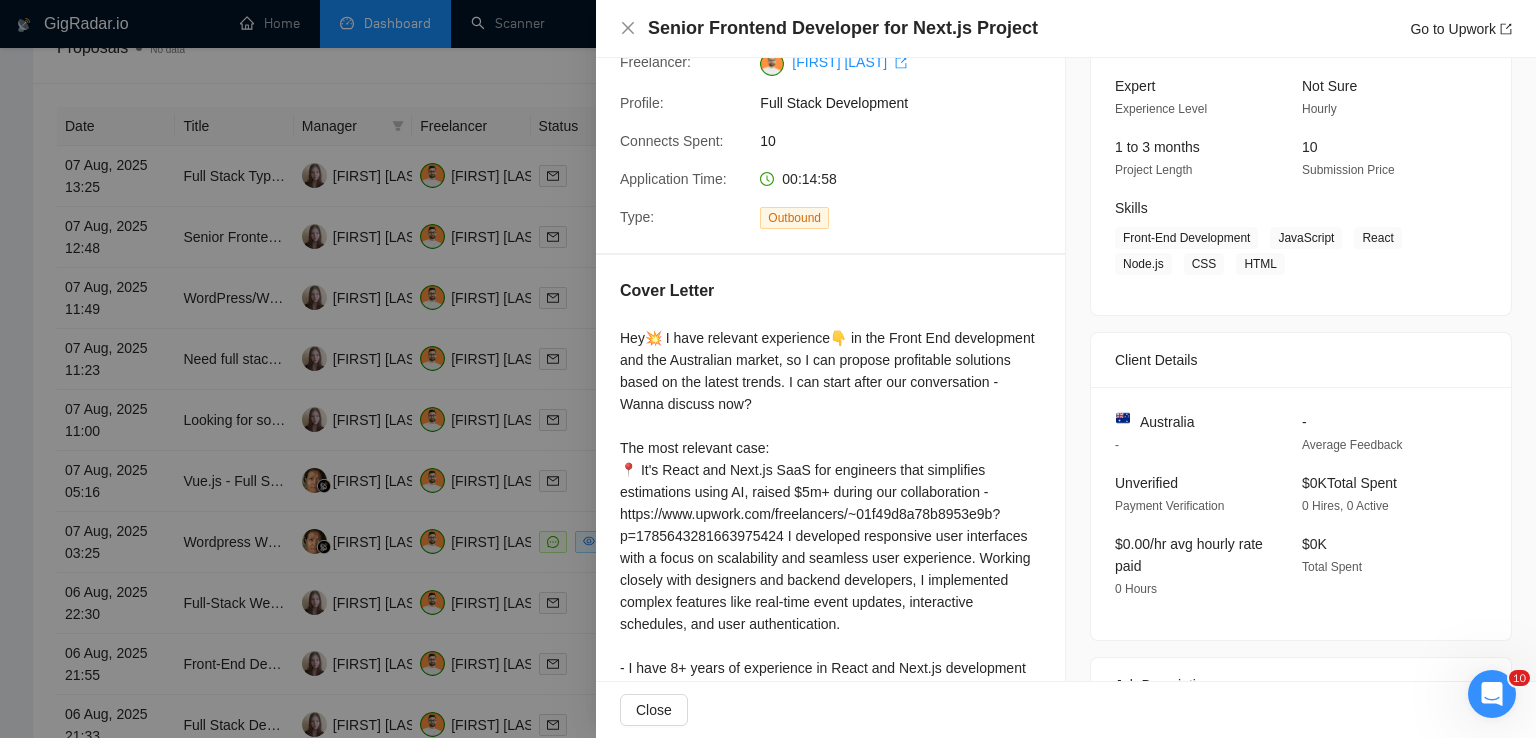 scroll, scrollTop: 184, scrollLeft: 0, axis: vertical 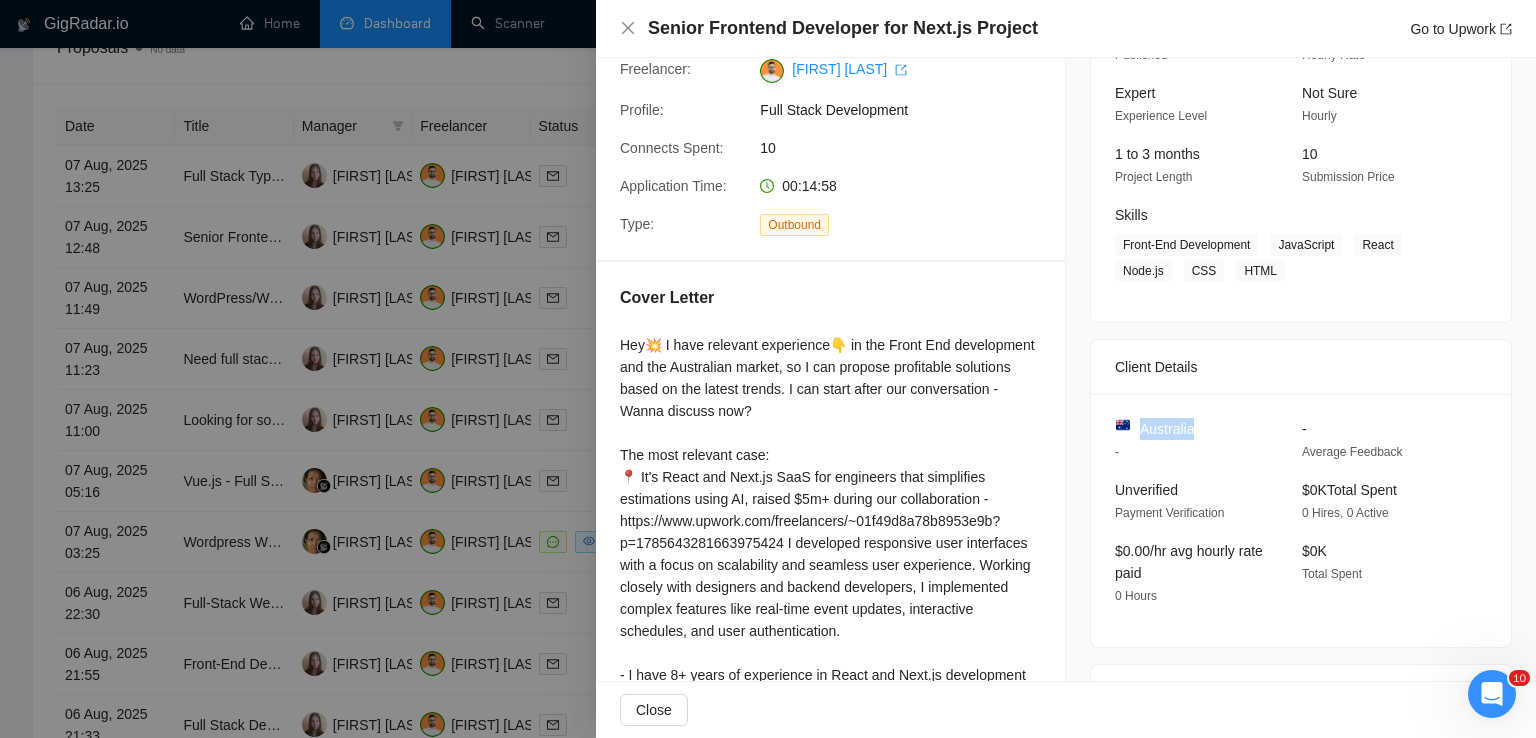 drag, startPoint x: 1188, startPoint y: 429, endPoint x: 1134, endPoint y: 429, distance: 54 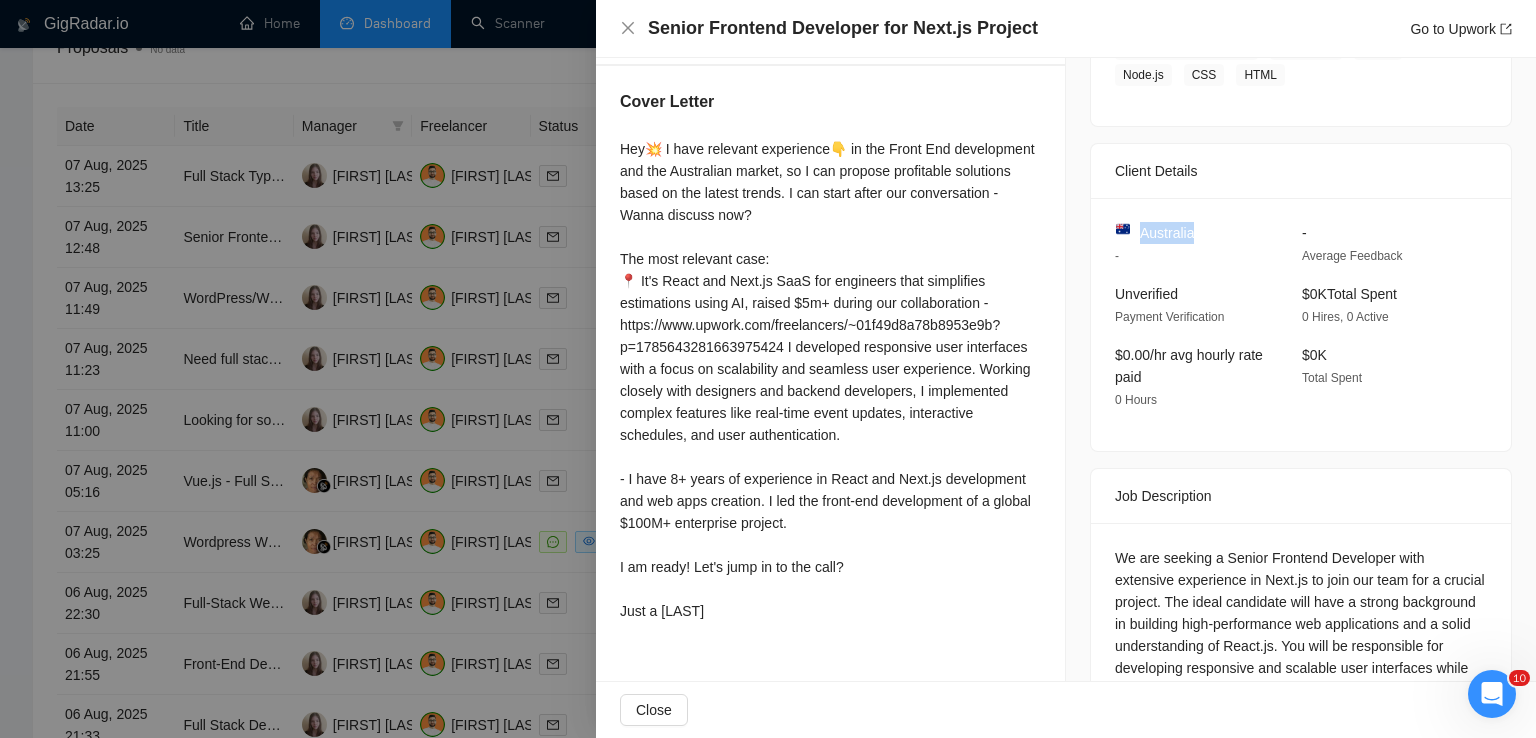scroll, scrollTop: 176, scrollLeft: 0, axis: vertical 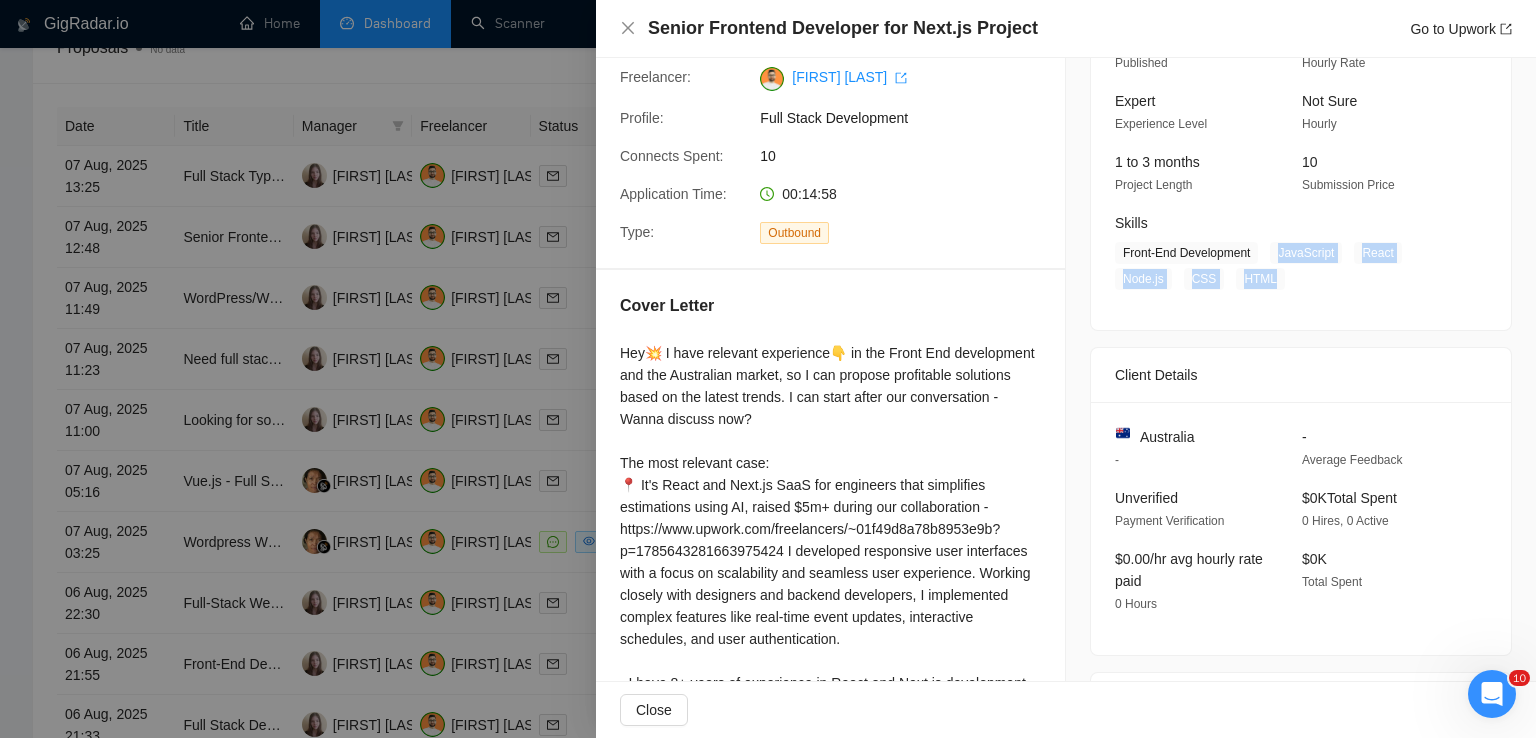 drag, startPoint x: 1269, startPoint y: 253, endPoint x: 1265, endPoint y: 288, distance: 35.22783 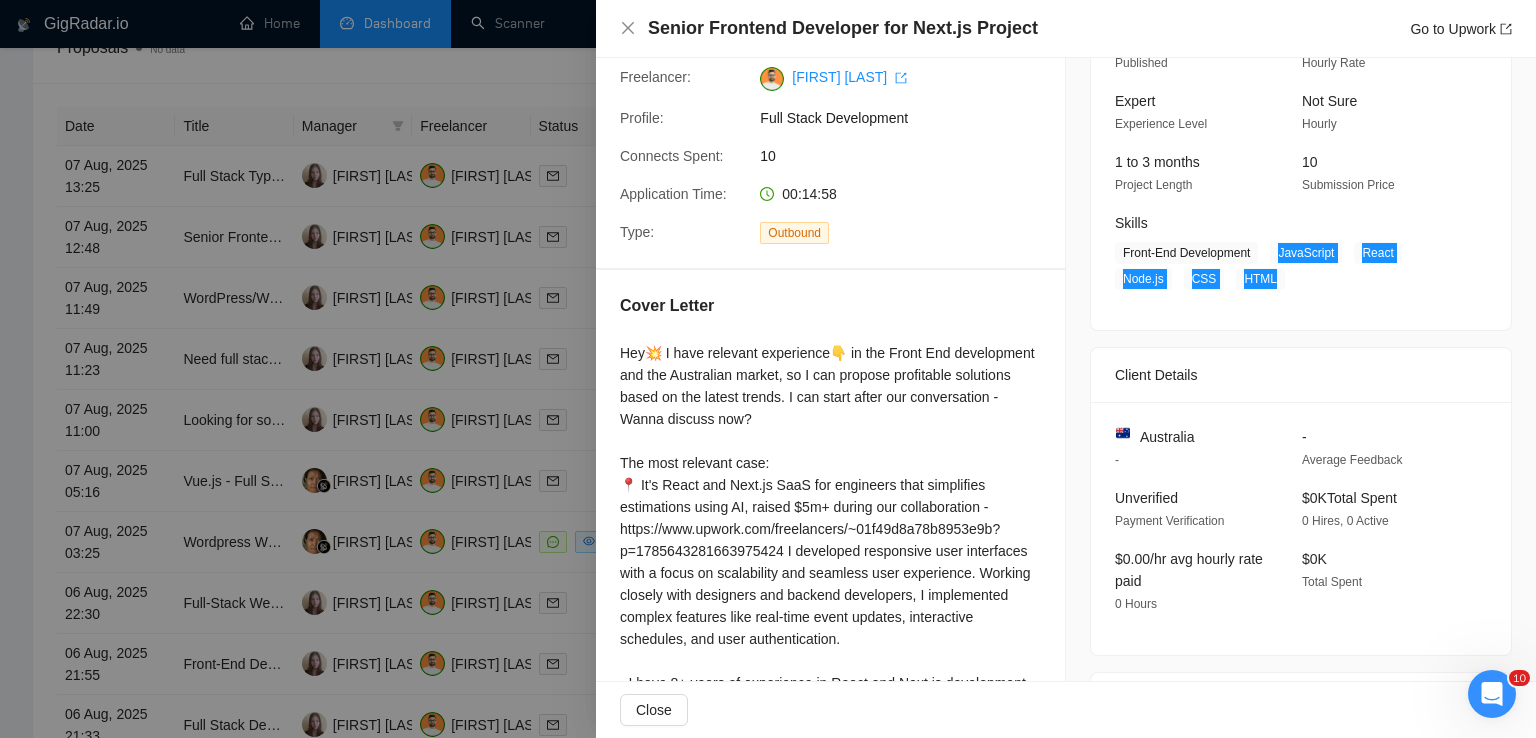 scroll, scrollTop: 0, scrollLeft: 0, axis: both 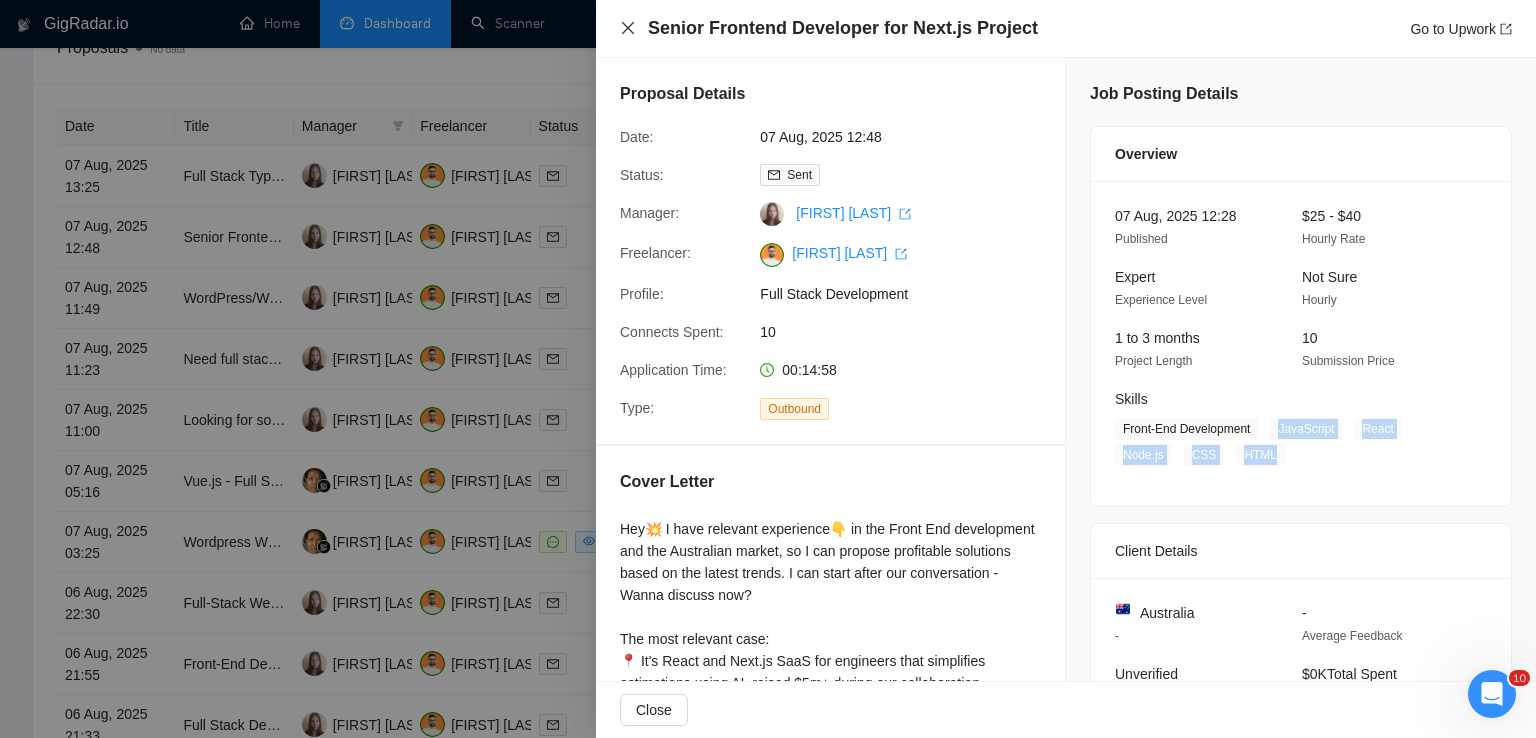 click 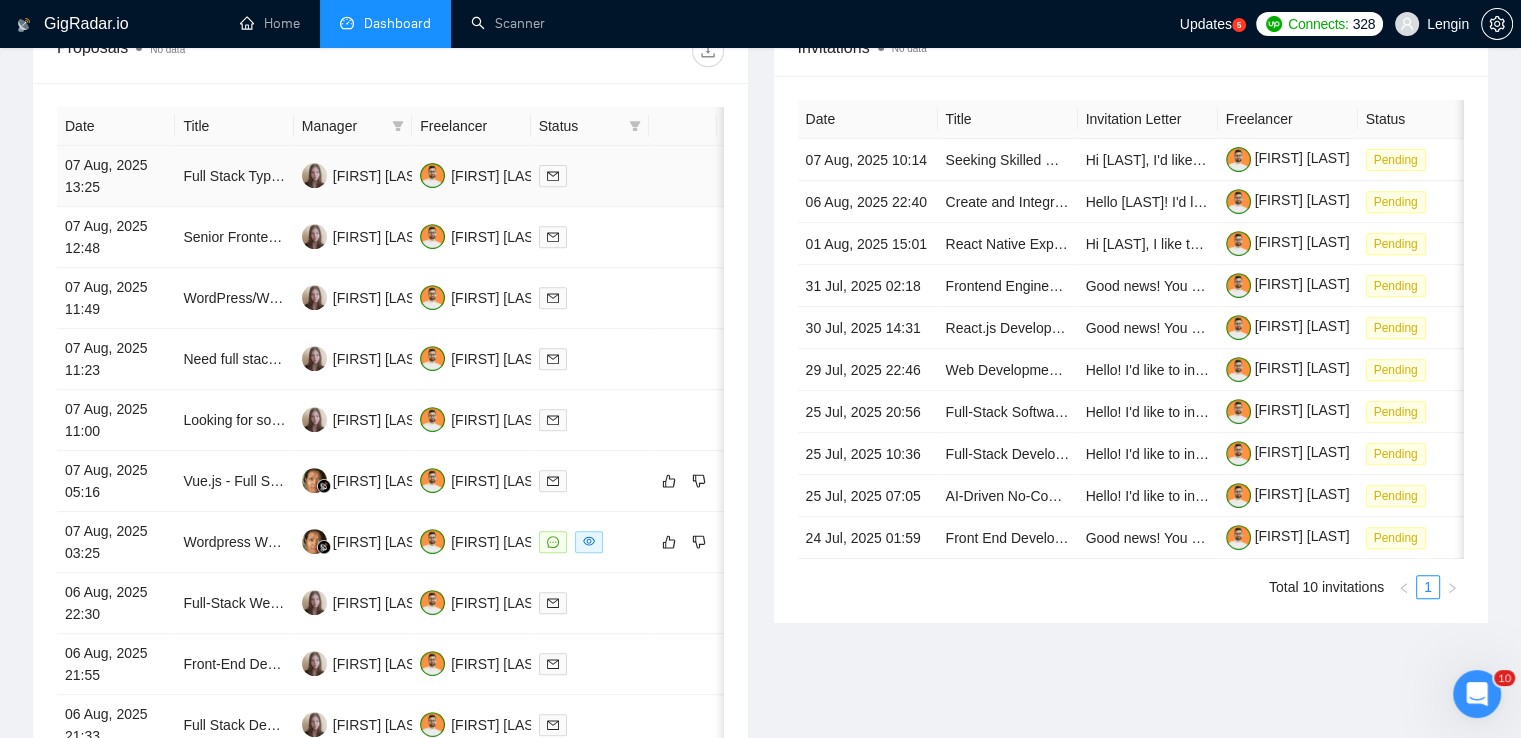 click on "Full Stack TypeScript Developer (React + tRPC + PostgreSQL + OpenAI), Greenfield" at bounding box center [234, 176] 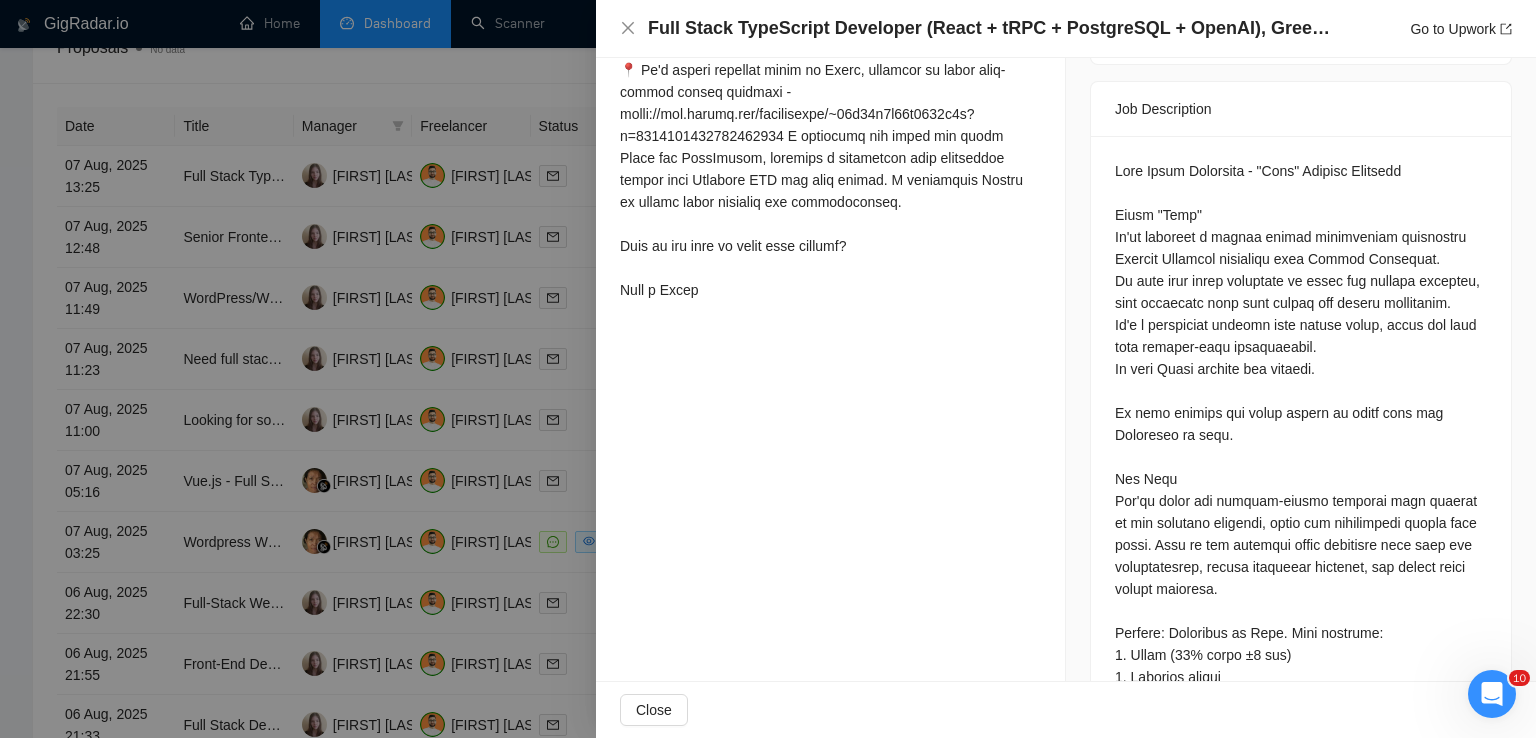 scroll, scrollTop: 764, scrollLeft: 0, axis: vertical 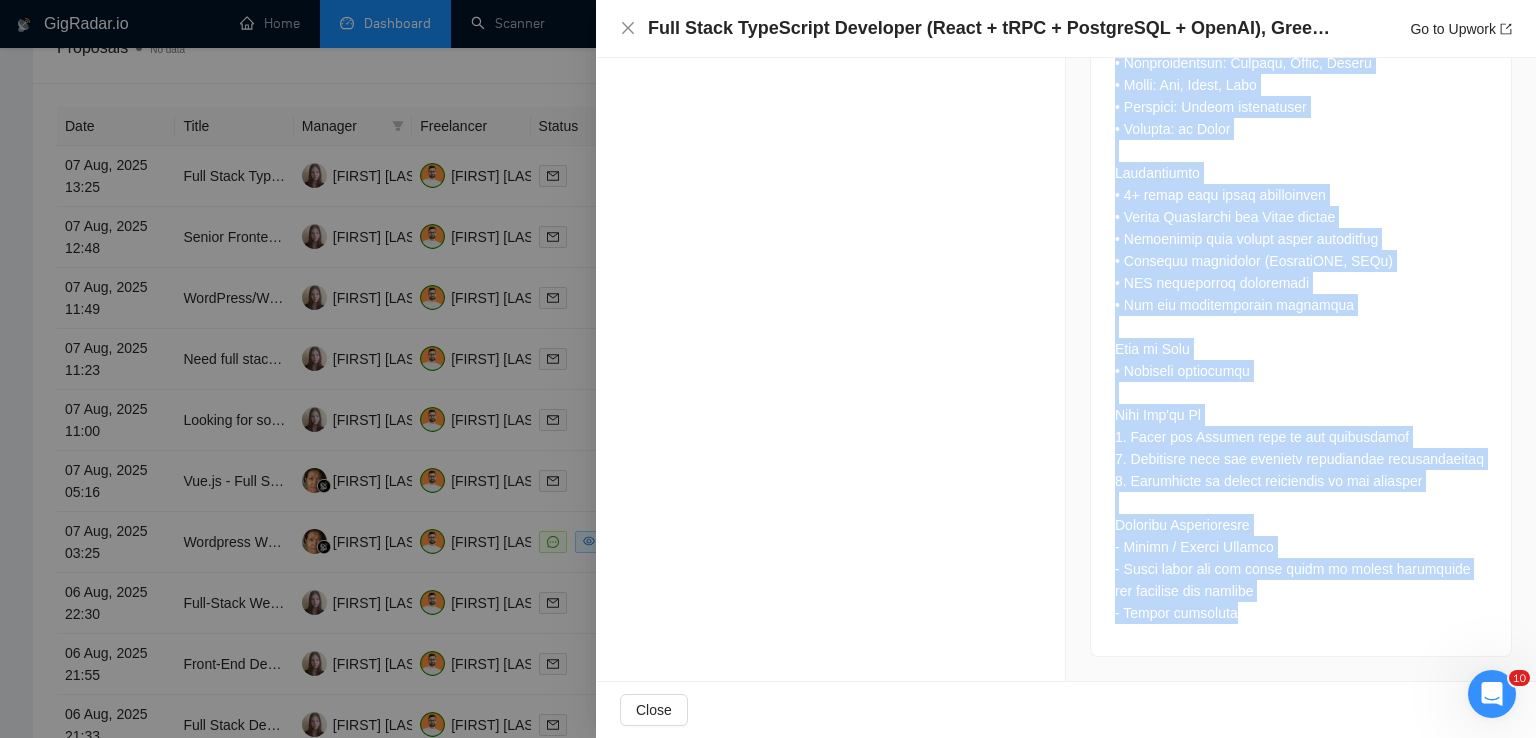 drag, startPoint x: 1102, startPoint y: 164, endPoint x: 1260, endPoint y: 615, distance: 477.87552 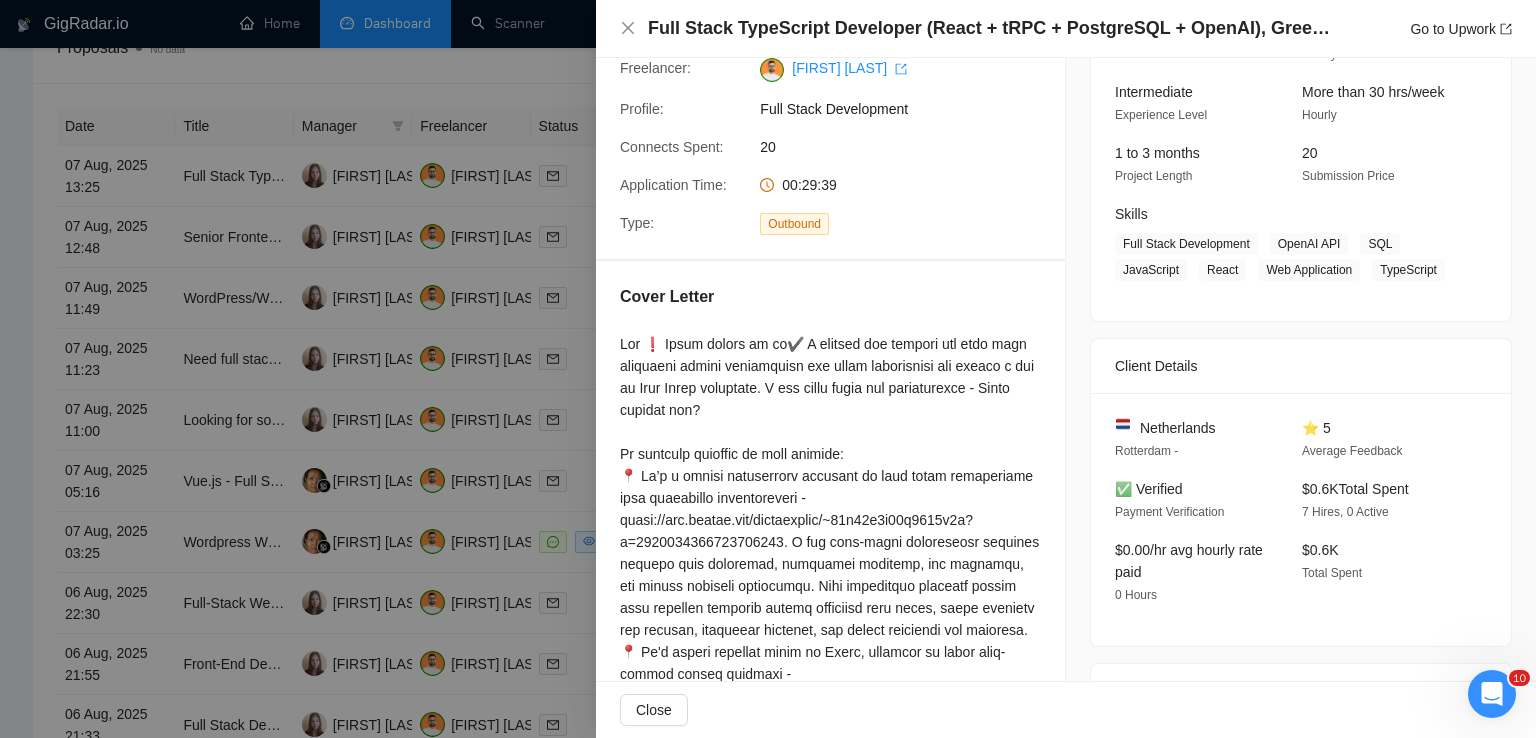 scroll, scrollTop: 178, scrollLeft: 0, axis: vertical 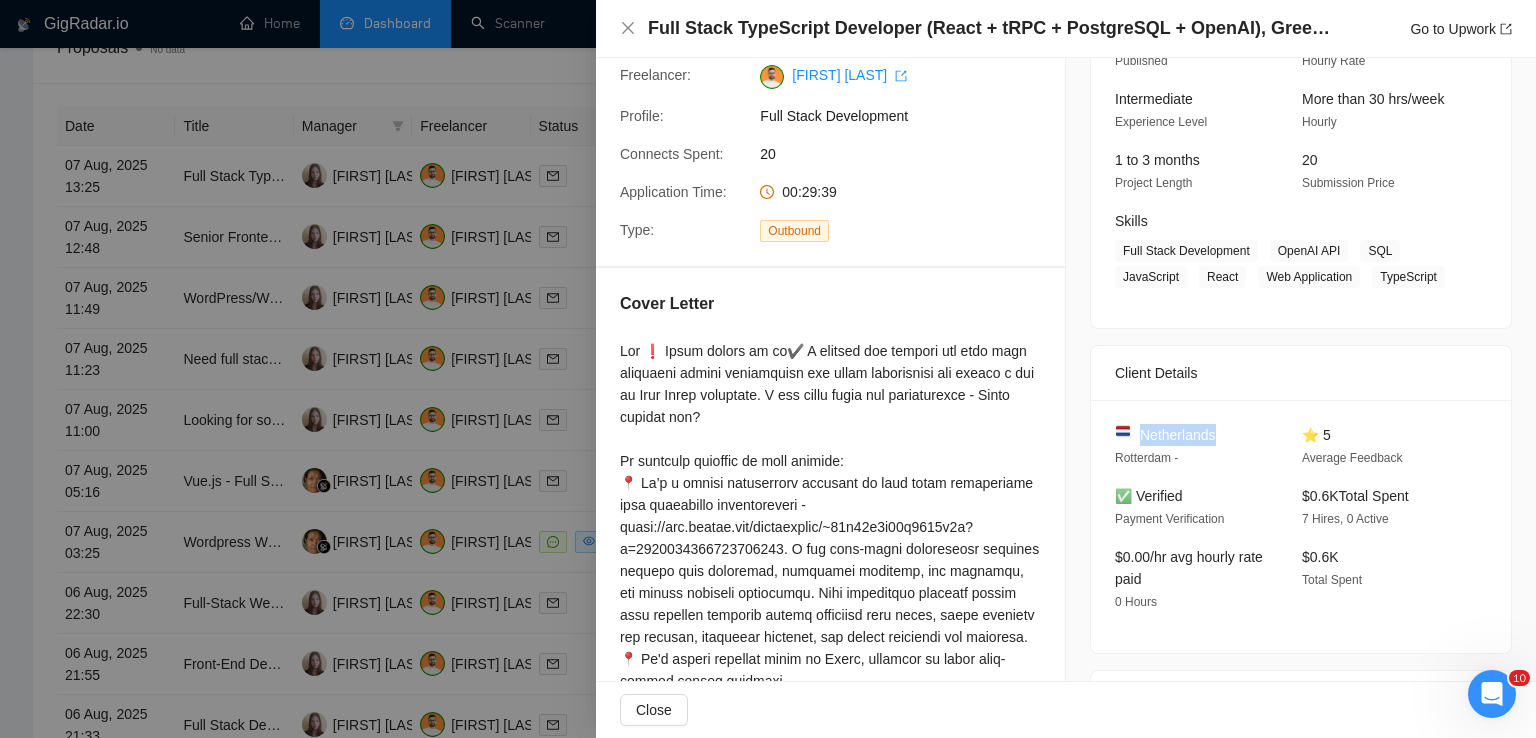 drag, startPoint x: 1210, startPoint y: 436, endPoint x: 1135, endPoint y: 445, distance: 75.53807 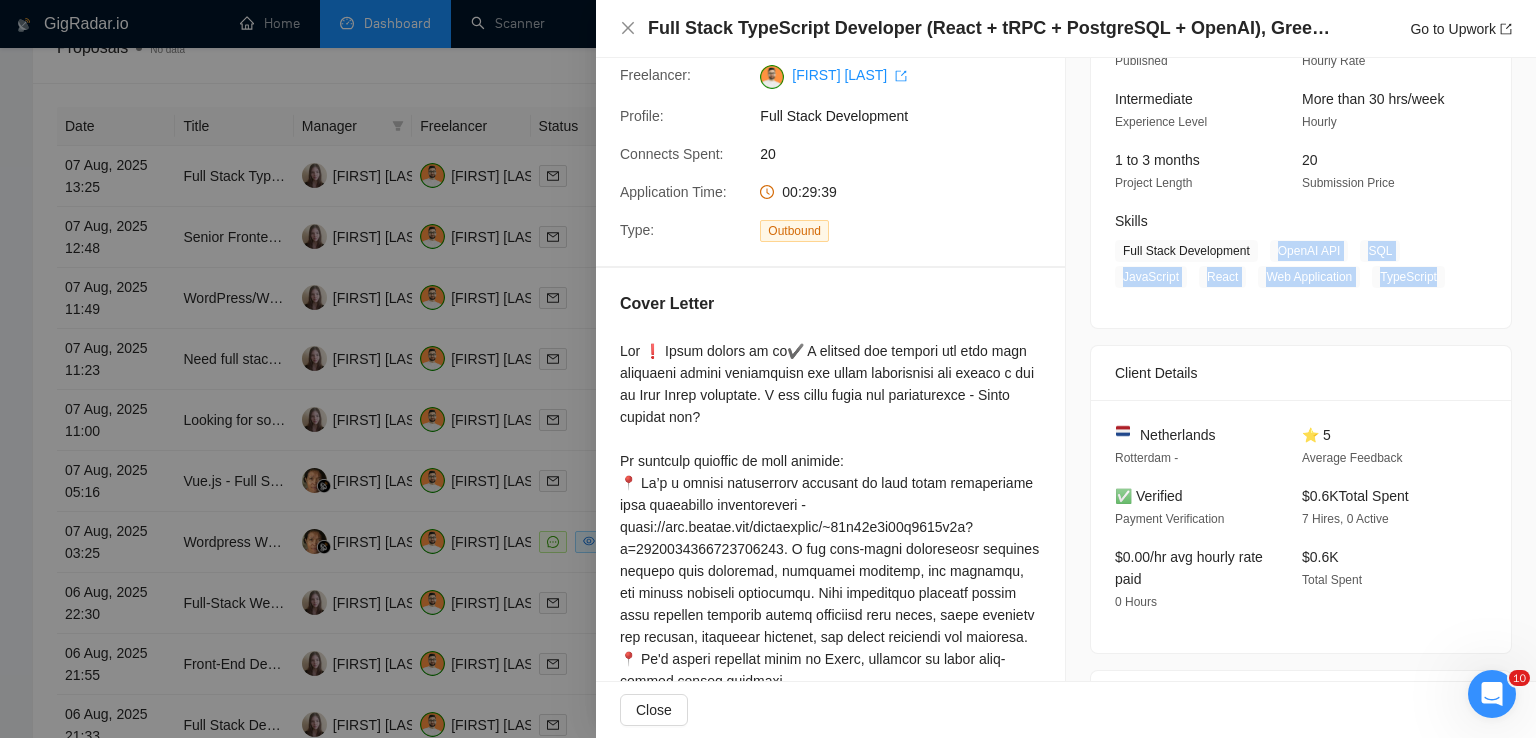 drag, startPoint x: 1433, startPoint y: 282, endPoint x: 1268, endPoint y: 250, distance: 168.07439 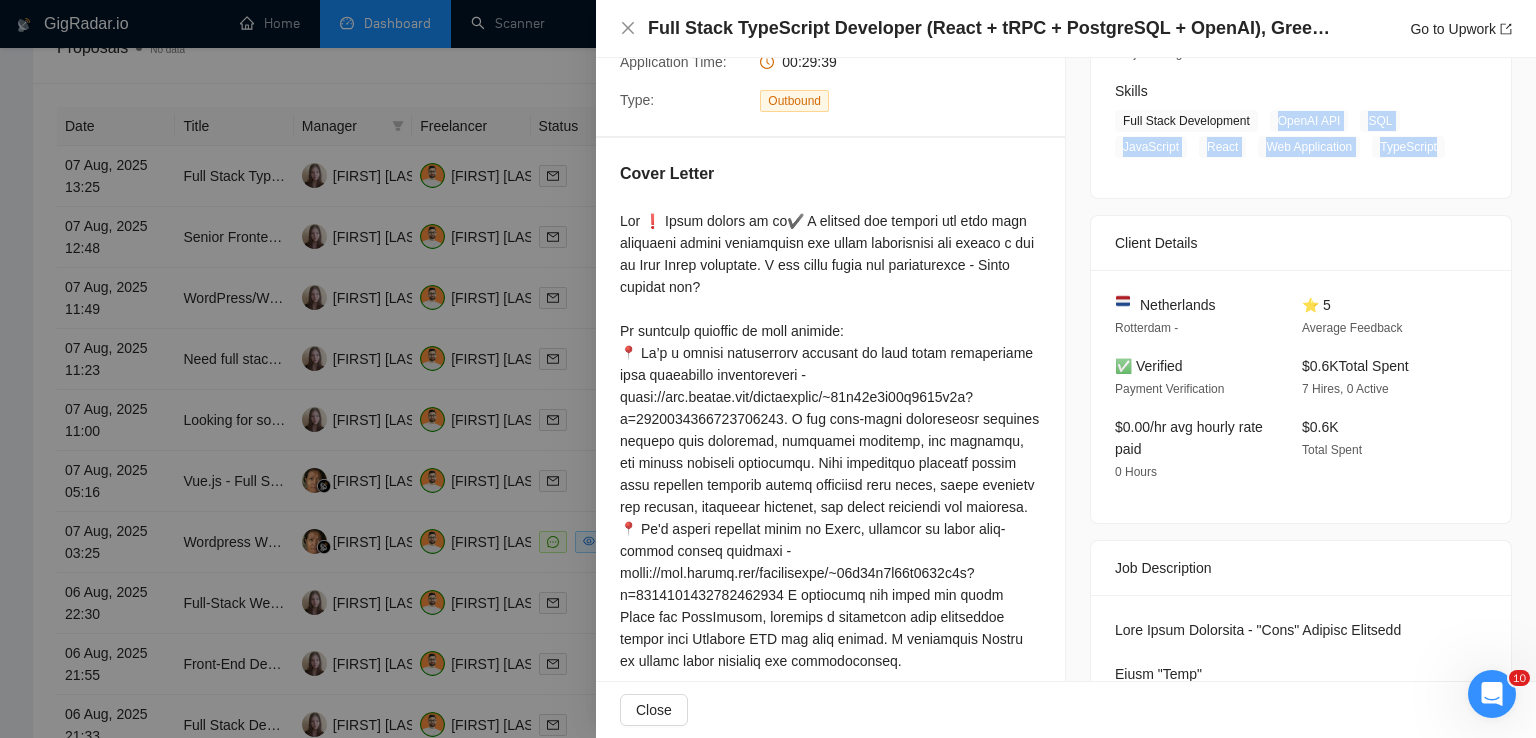scroll, scrollTop: 312, scrollLeft: 0, axis: vertical 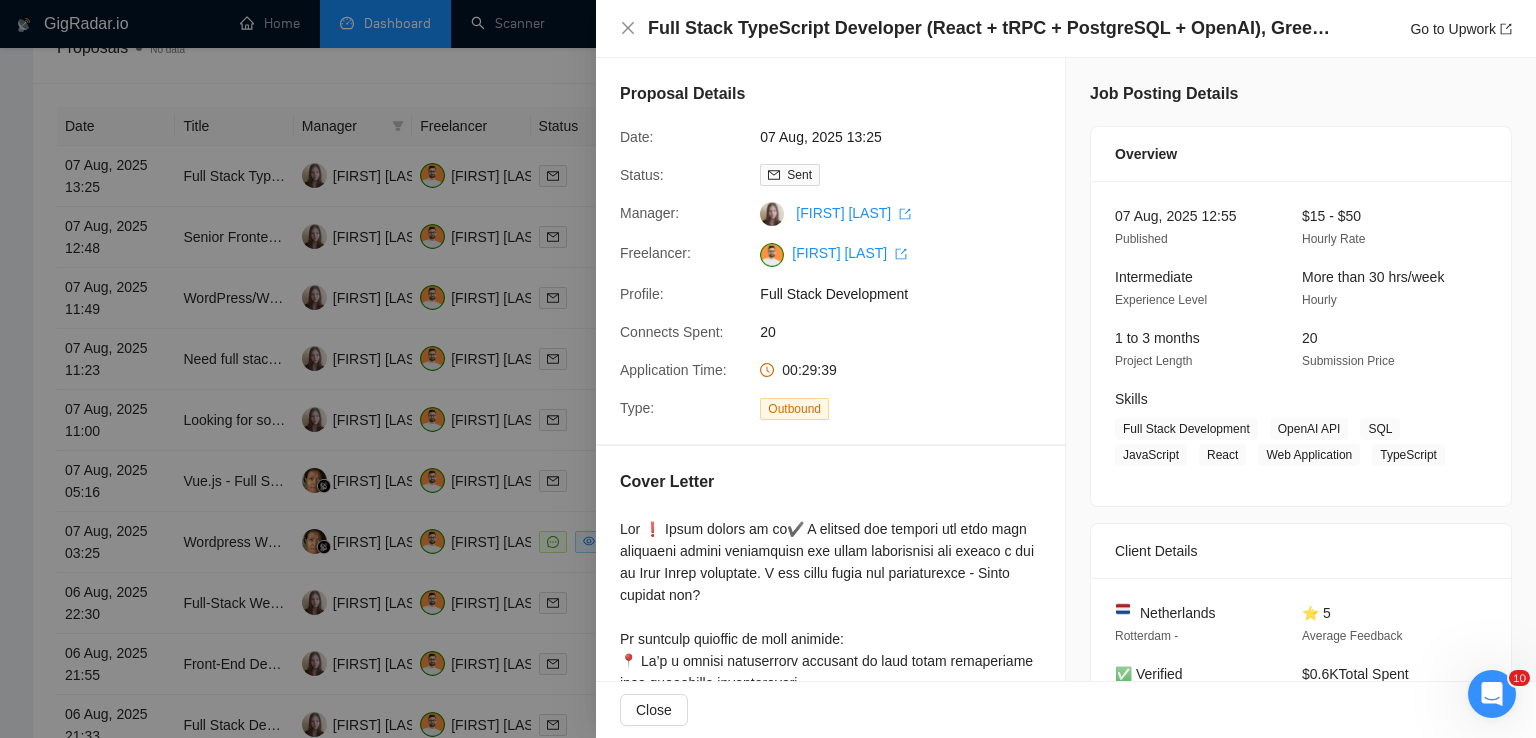 click on "Full Stack TypeScript Developer (React + tRPC + PostgreSQL + OpenAI), Greenfield Go to Upwork" at bounding box center (1066, 29) 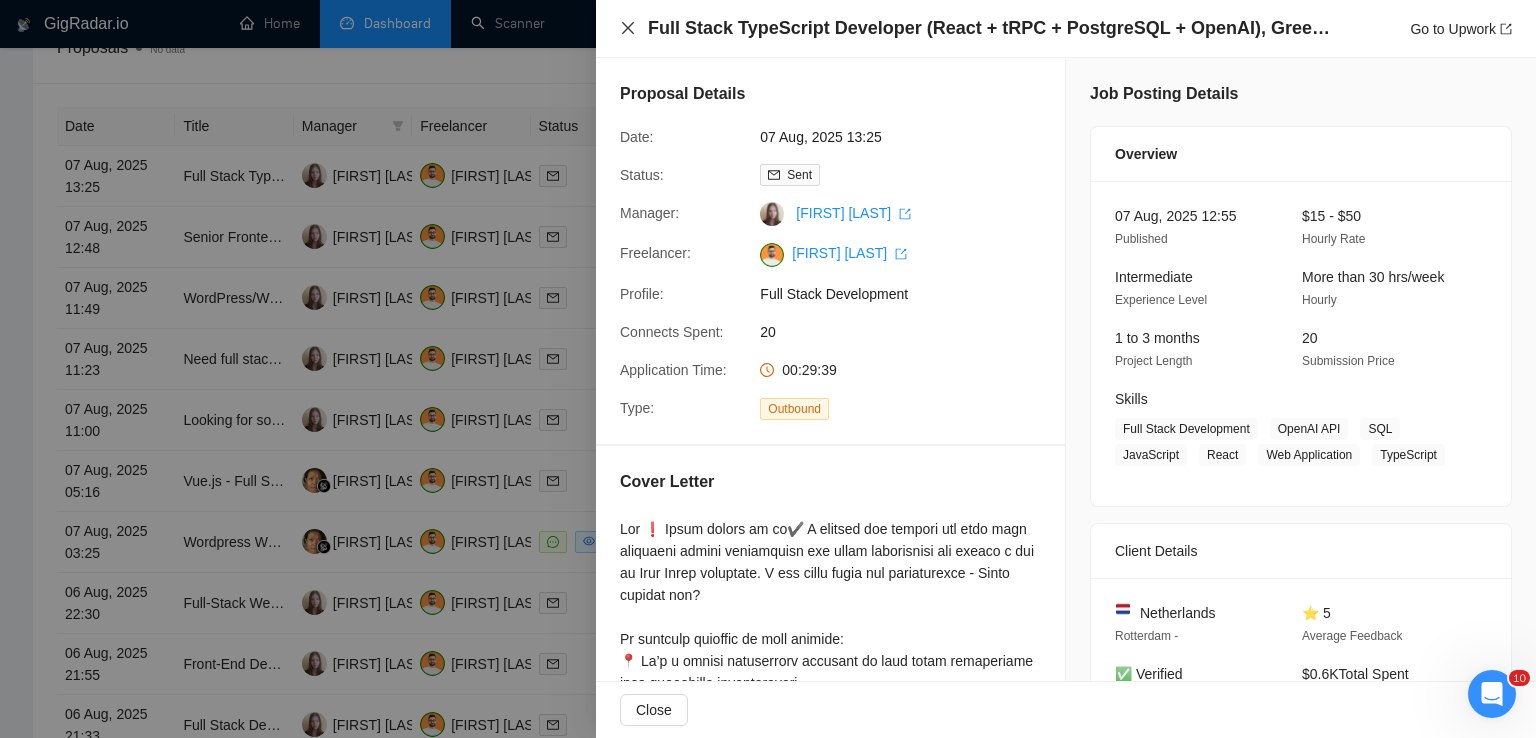 click 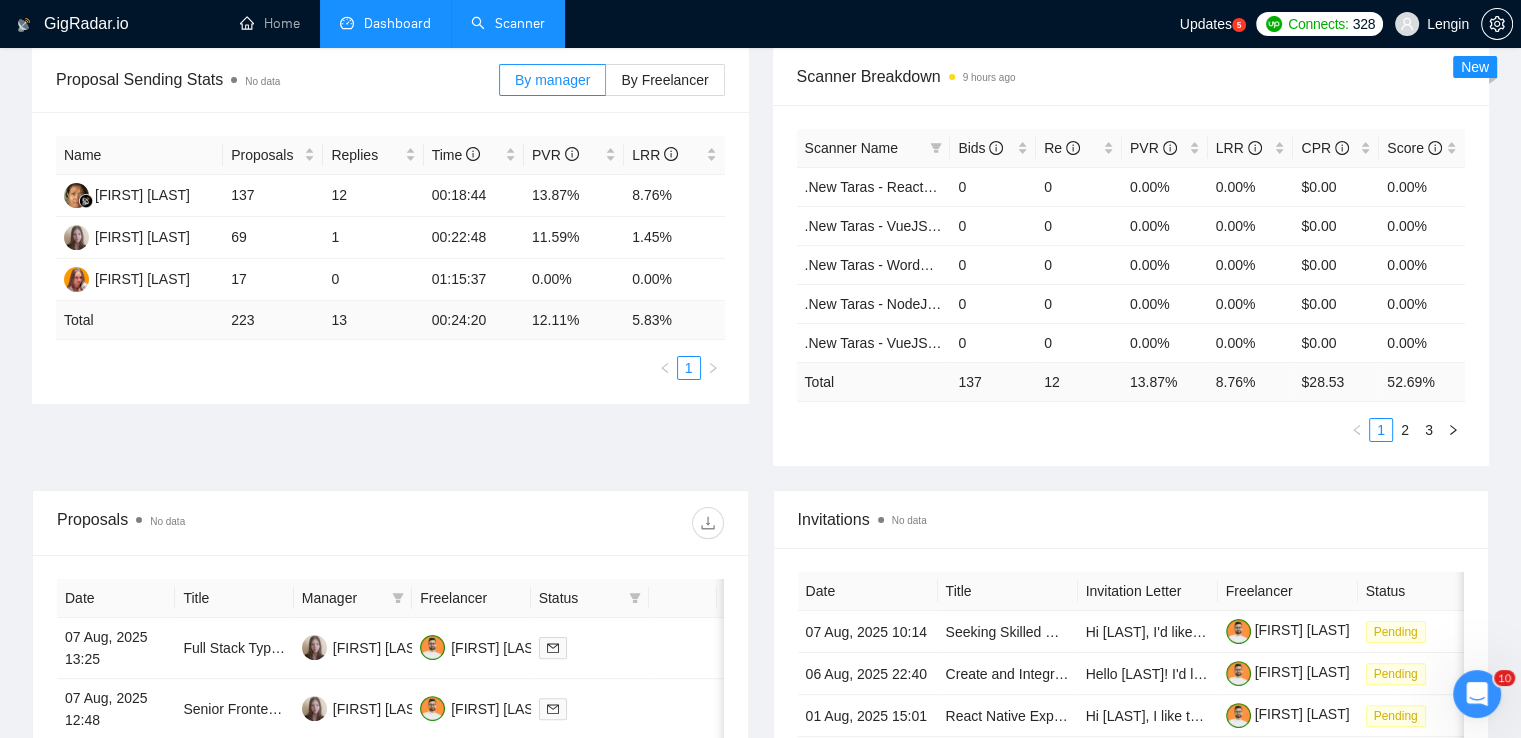 scroll, scrollTop: 282, scrollLeft: 0, axis: vertical 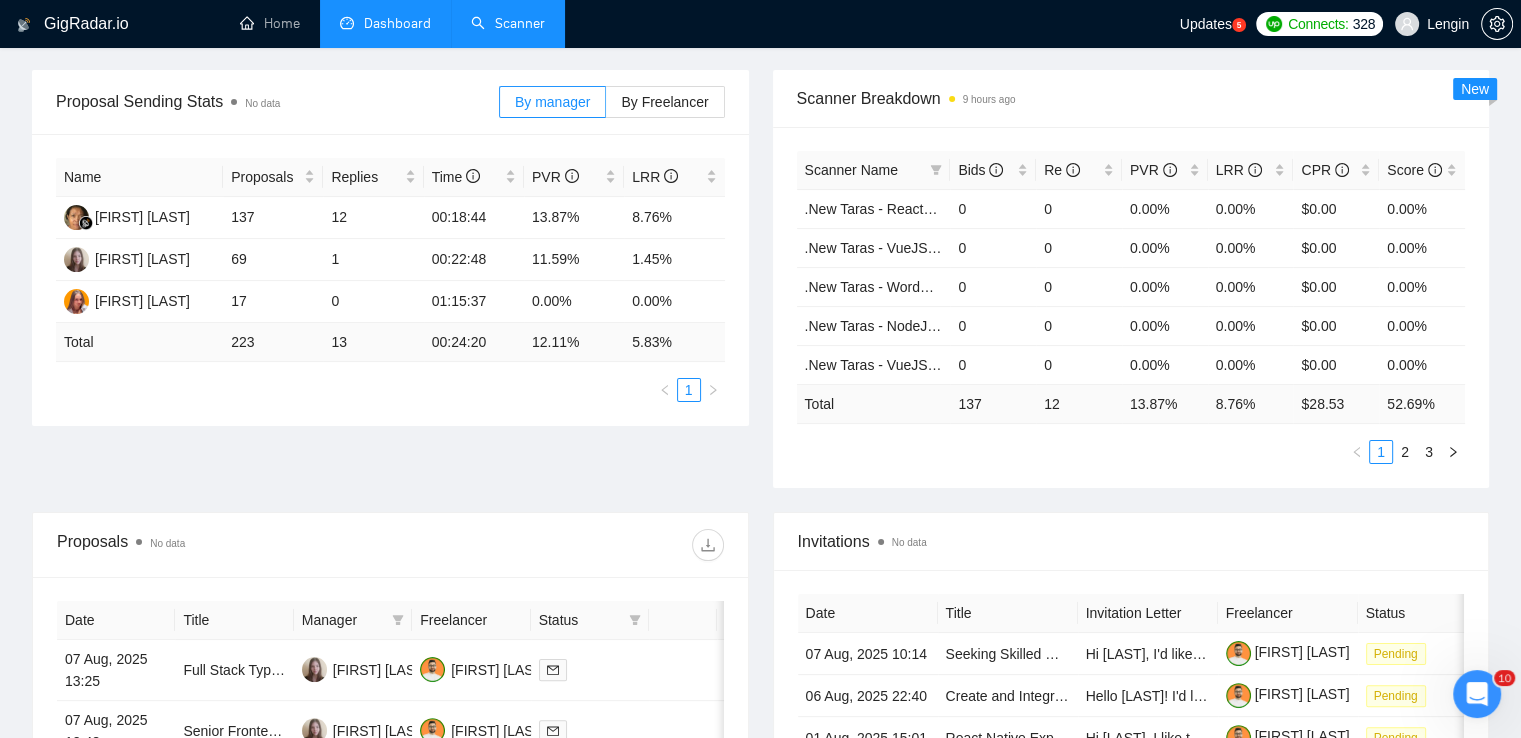 click on "Scanner" at bounding box center (508, 23) 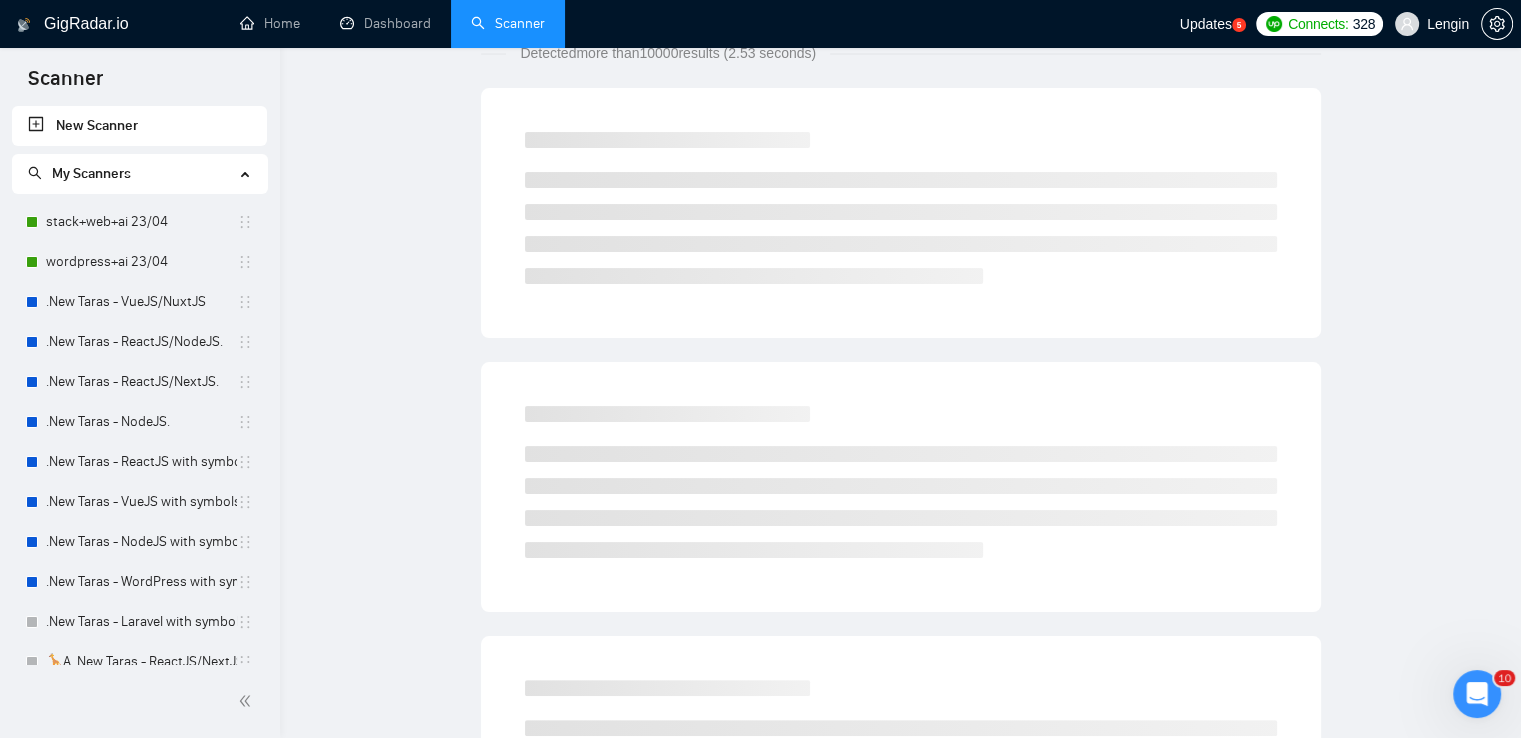 scroll, scrollTop: 0, scrollLeft: 0, axis: both 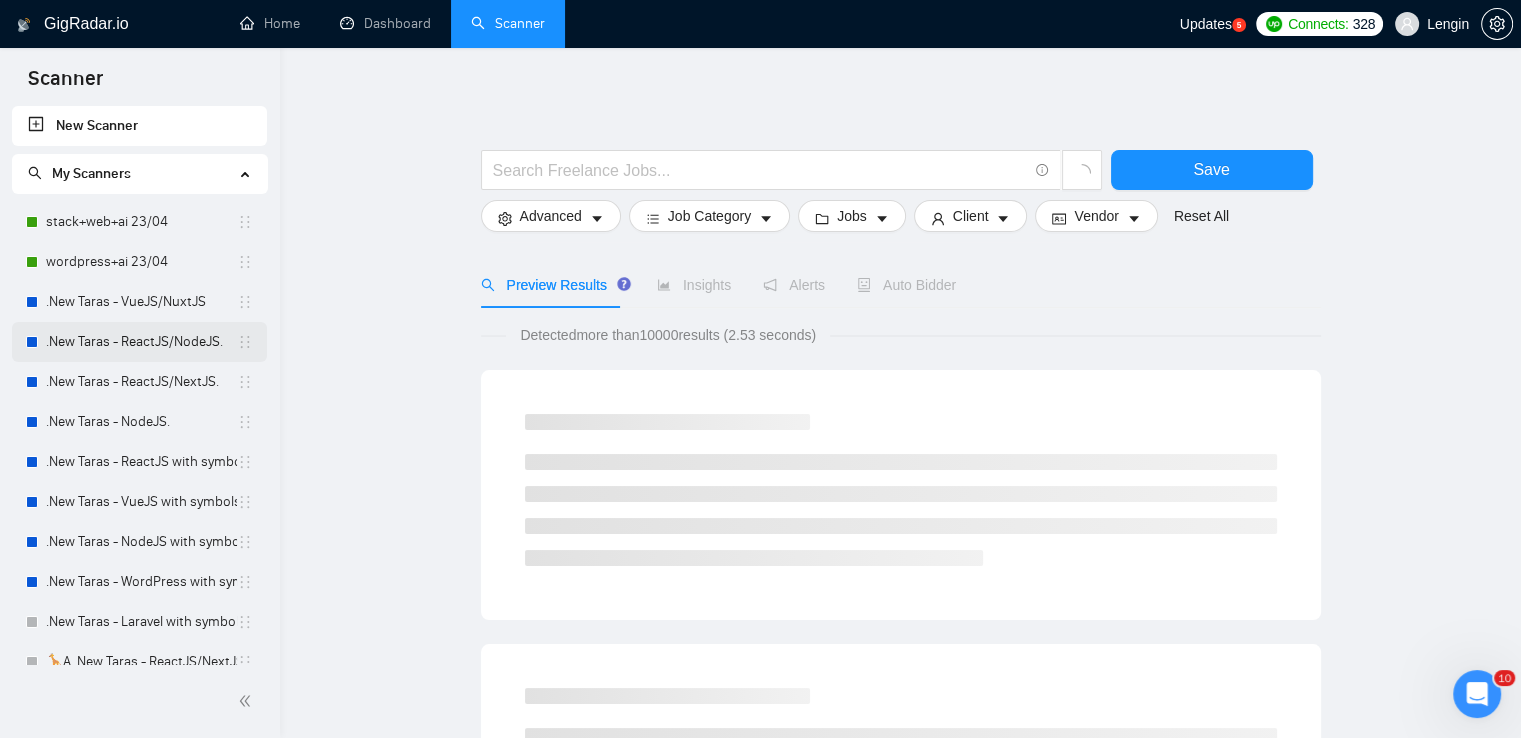 click on ".New Taras - ReactJS/NodeJS." at bounding box center (141, 342) 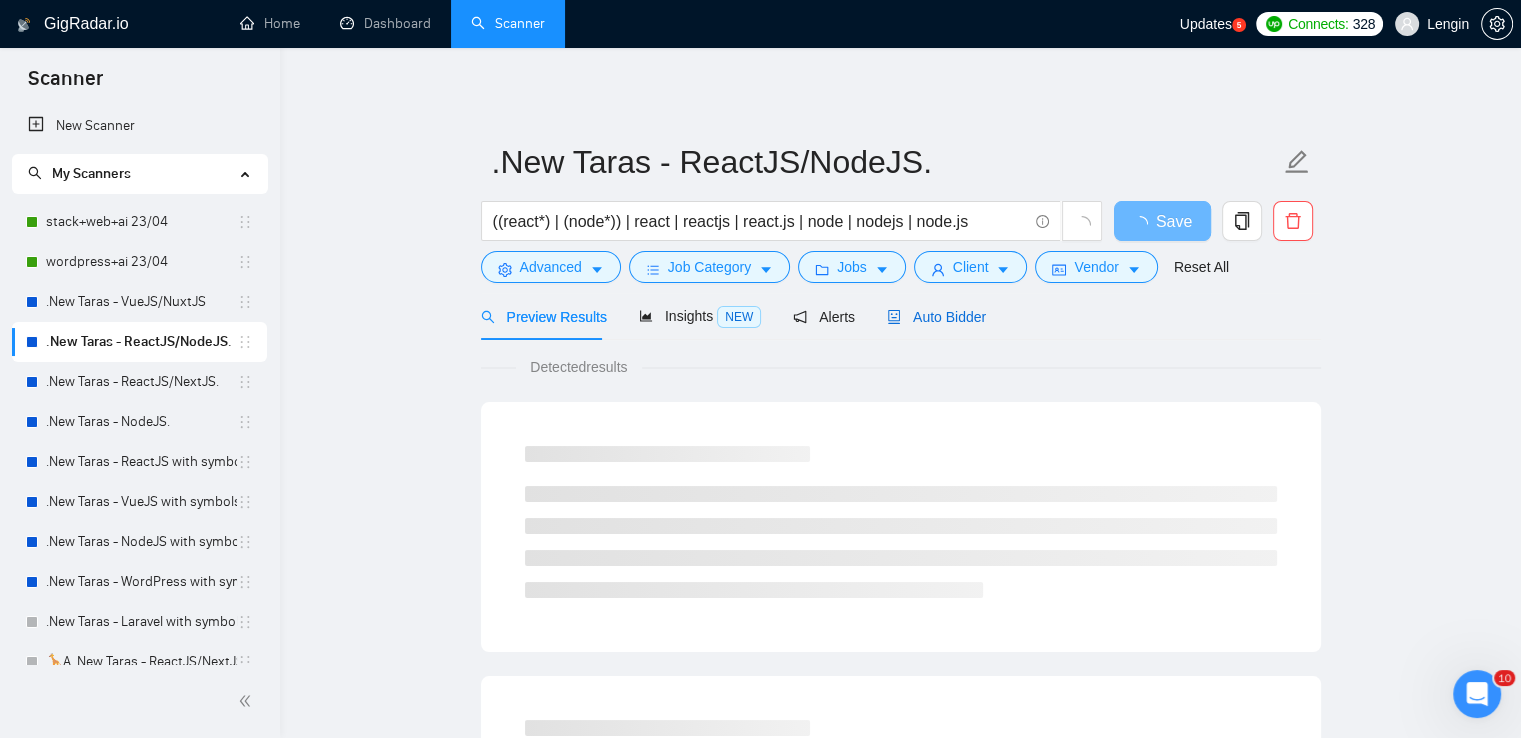 click on "Auto Bidder" at bounding box center (936, 317) 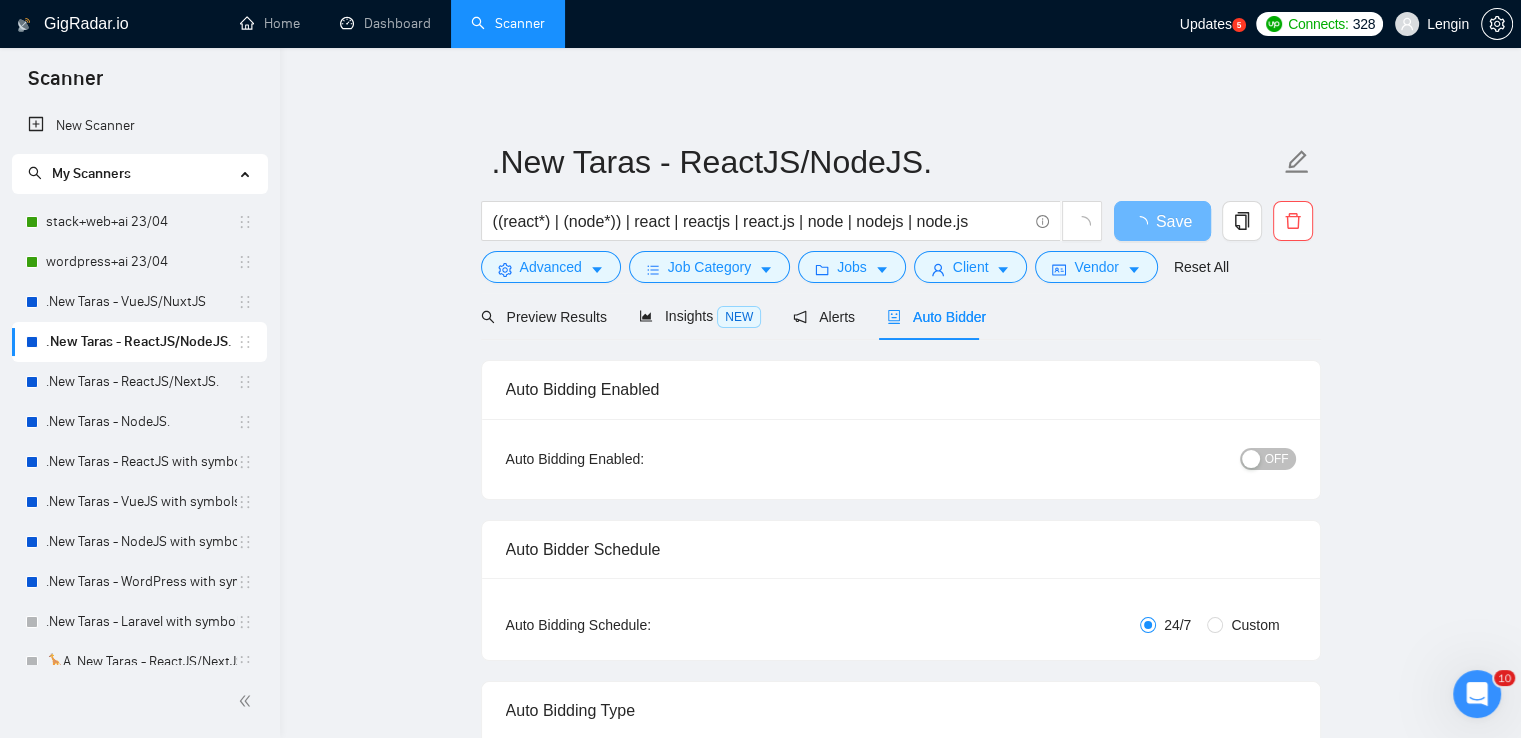 type 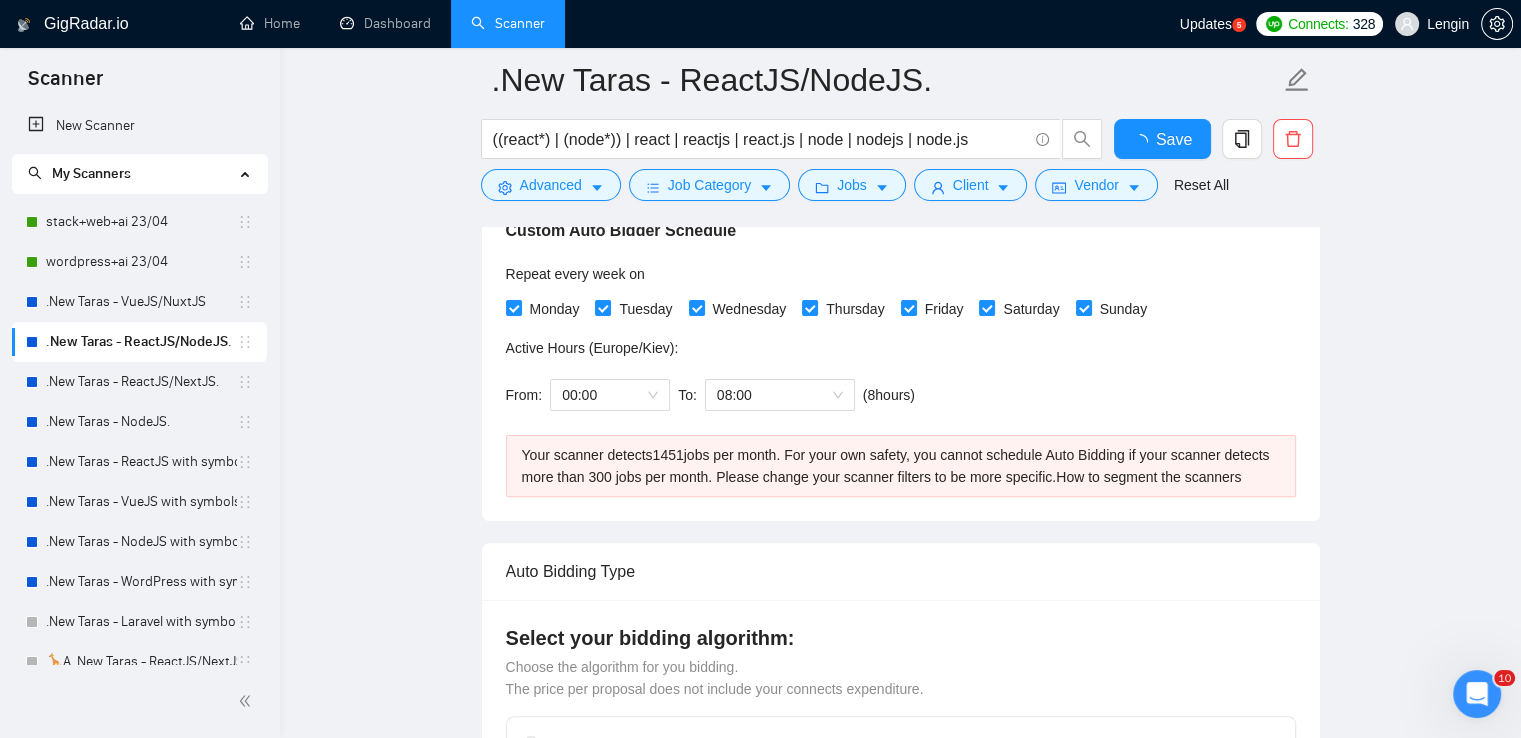 type 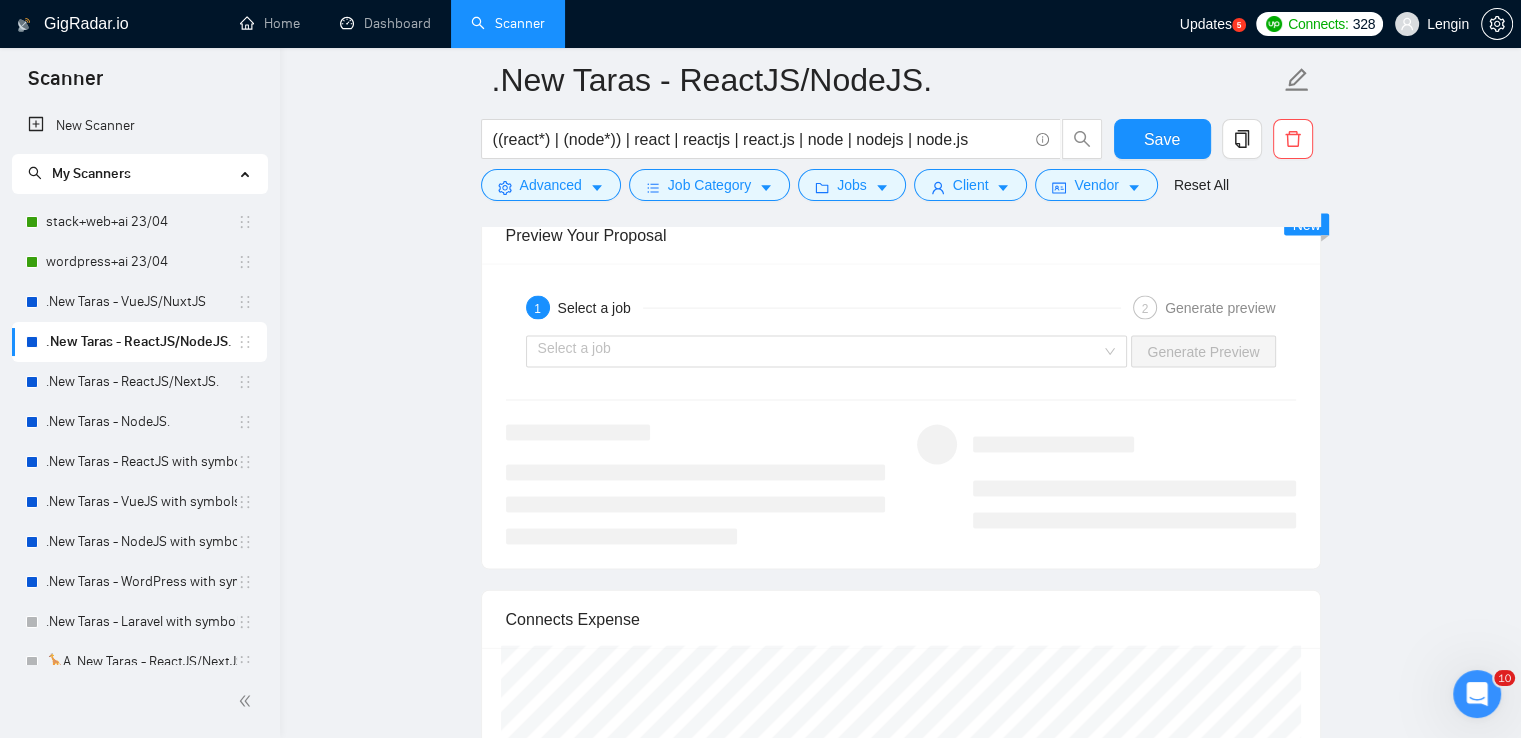 scroll, scrollTop: 4188, scrollLeft: 0, axis: vertical 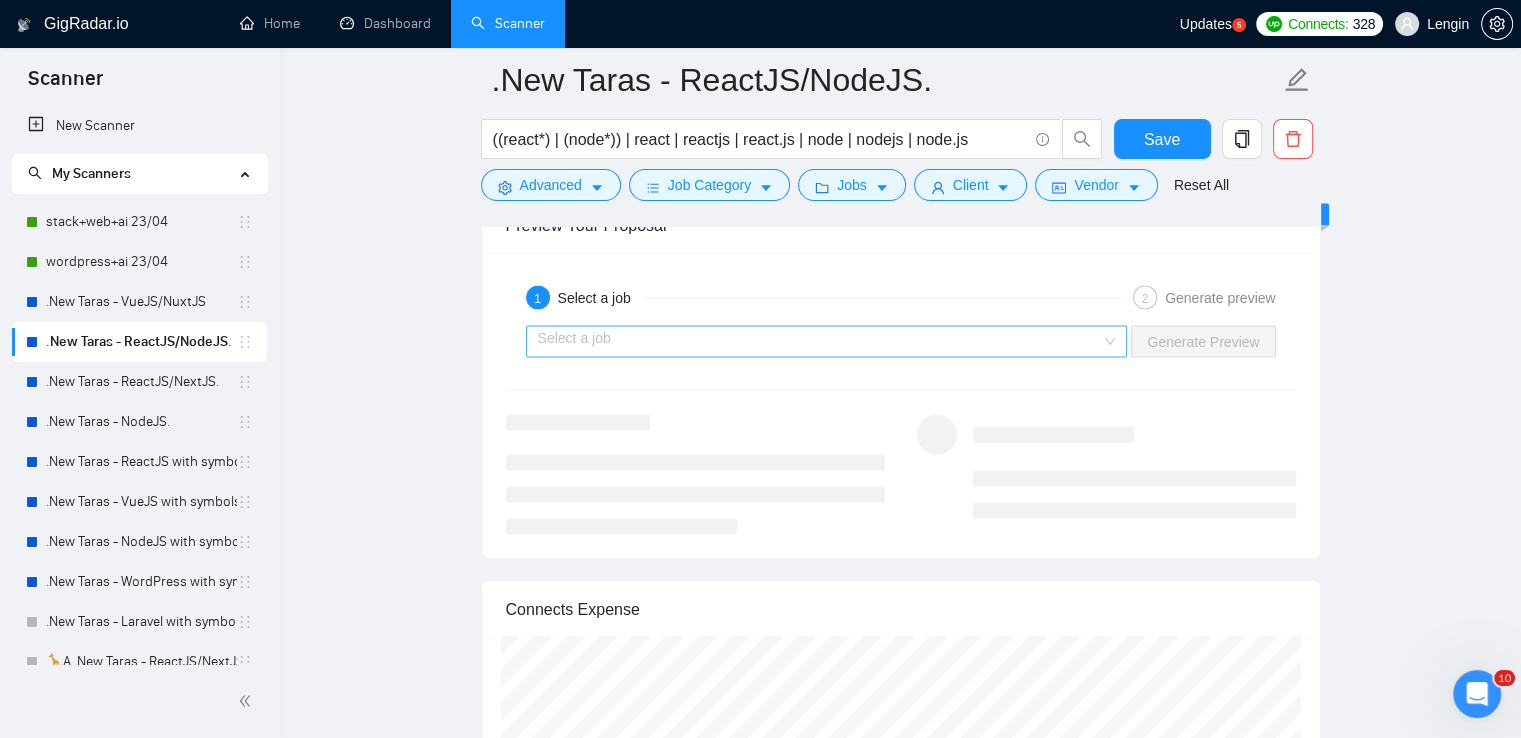 click on "Select a job" at bounding box center (827, 342) 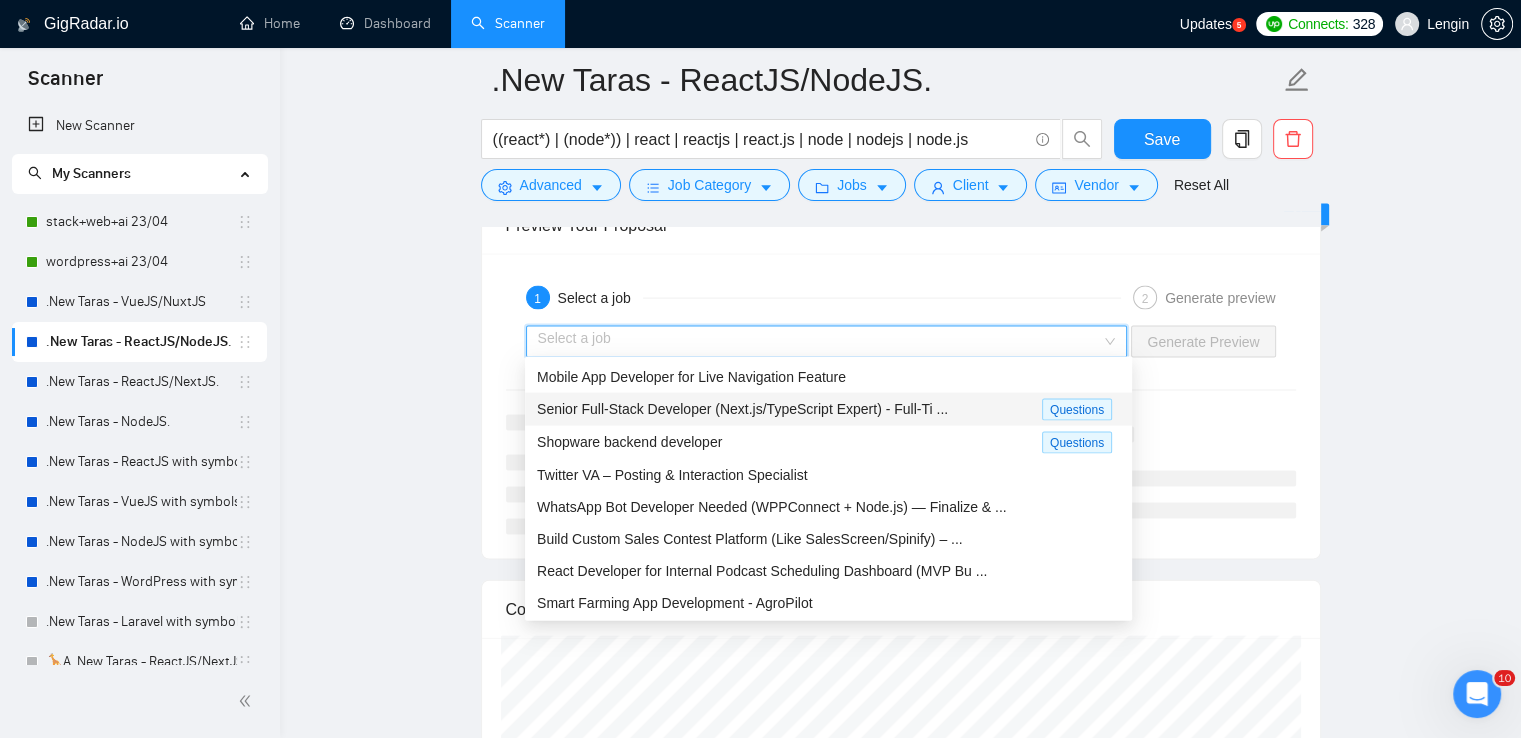 click on "Senior Full-Stack Developer (Next.js/TypeScript Expert) - Full-Ti ..." at bounding box center (789, 409) 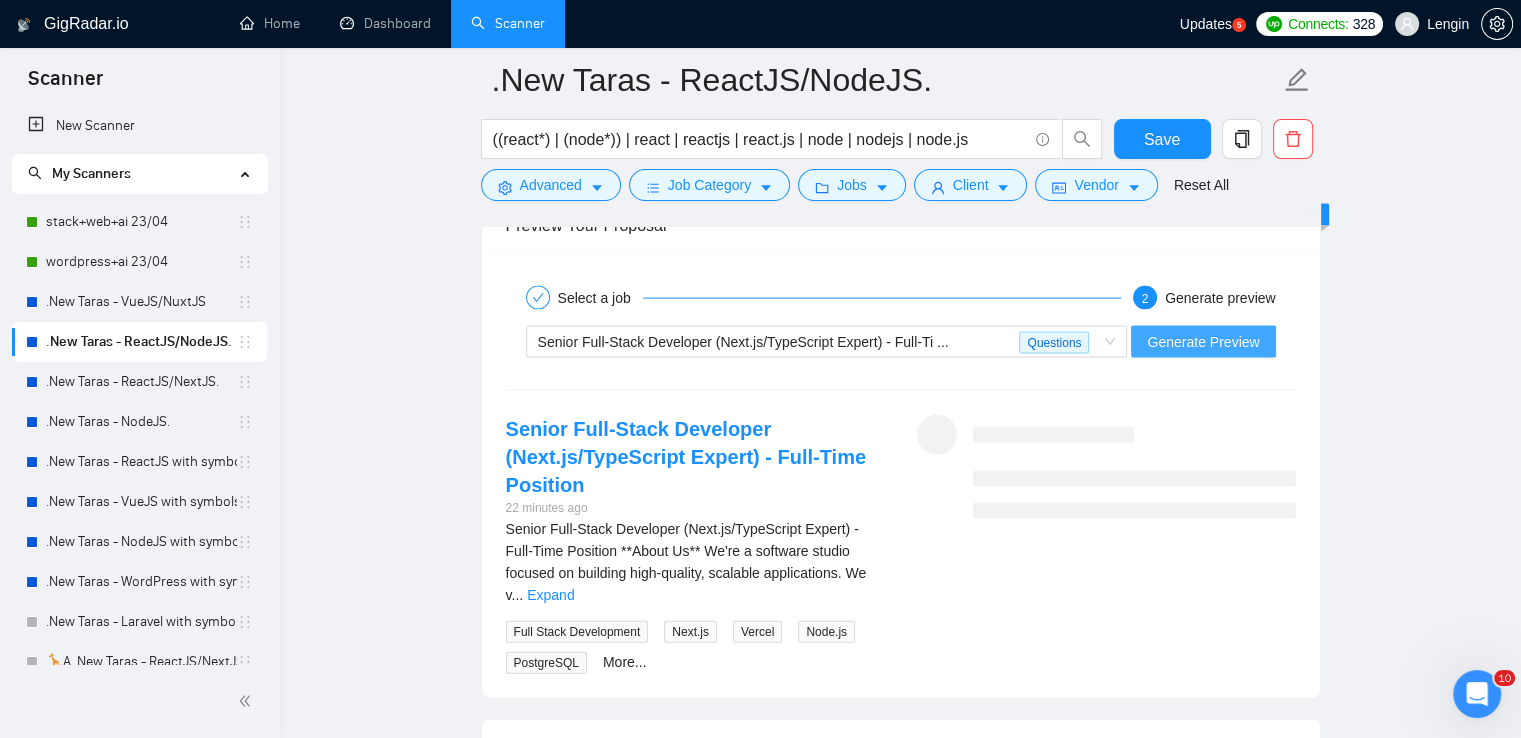 click on "Generate Preview" at bounding box center [1203, 342] 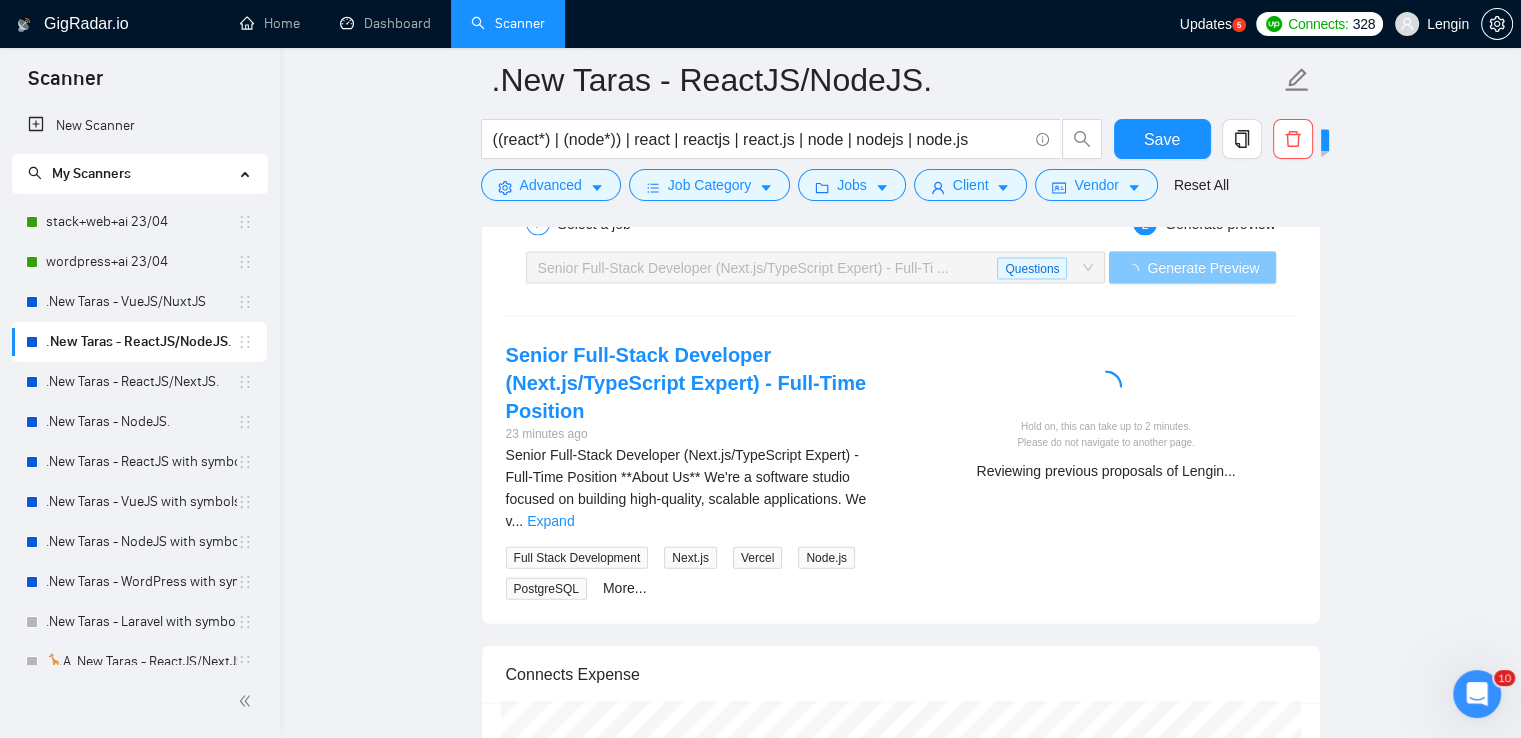 scroll, scrollTop: 4263, scrollLeft: 0, axis: vertical 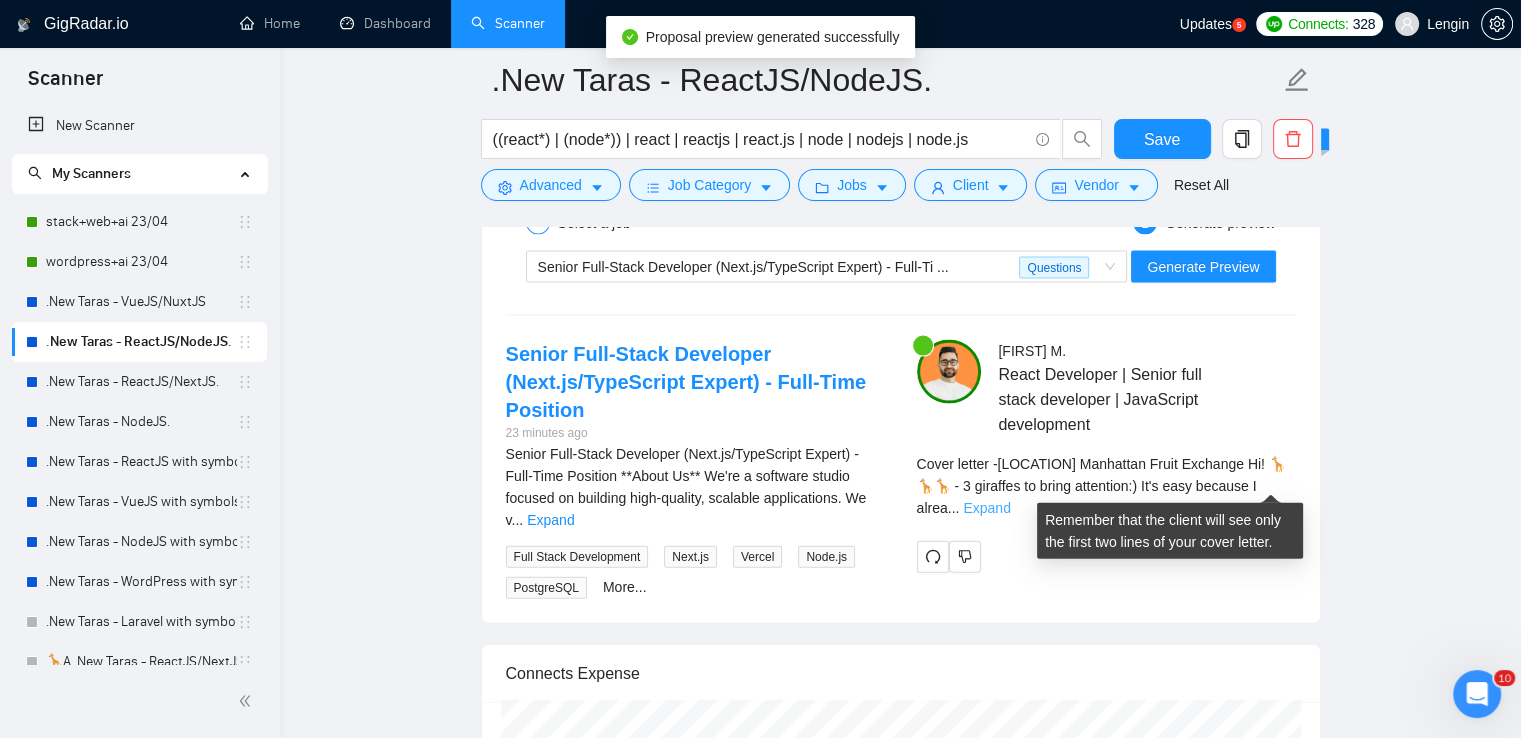 click on "Expand" at bounding box center (986, 508) 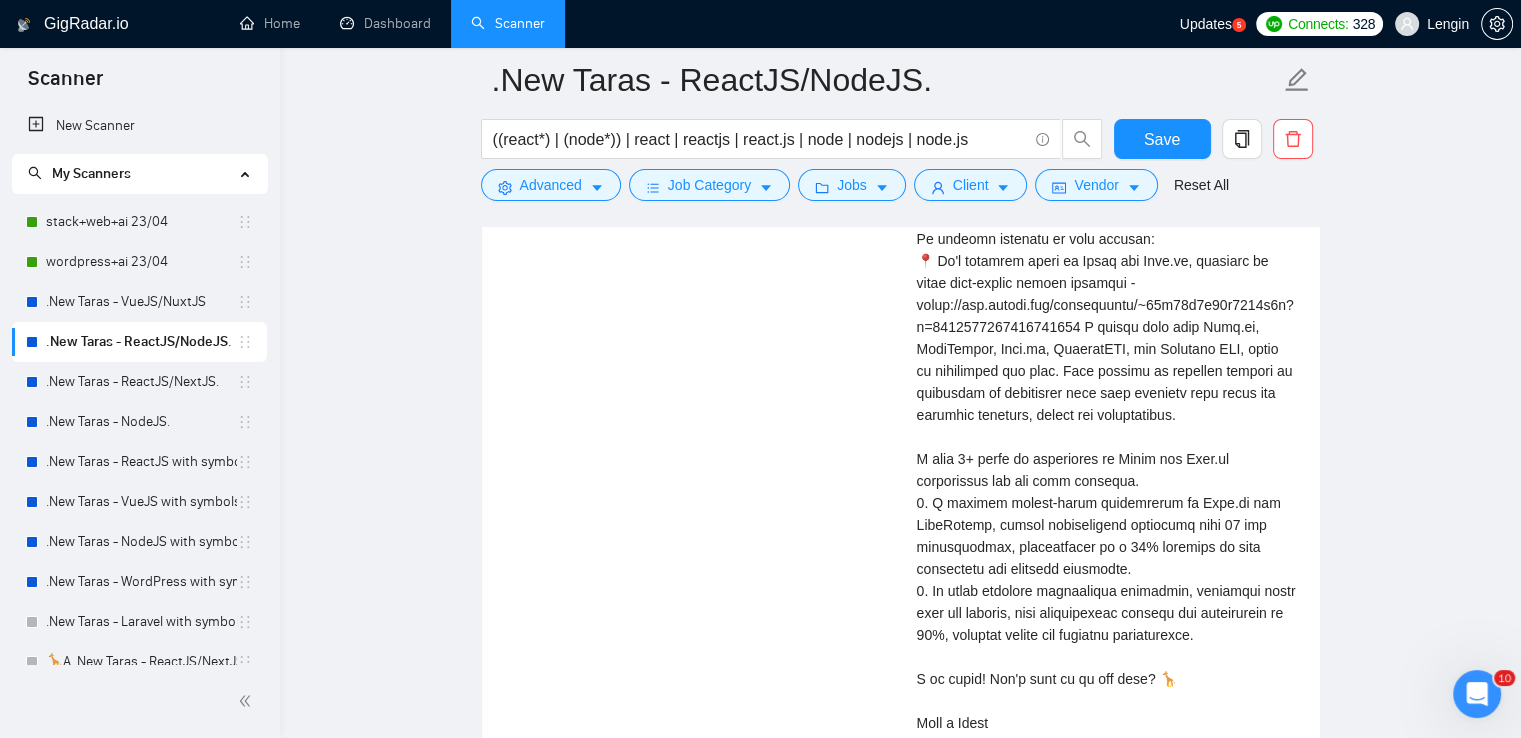 scroll, scrollTop: 5048, scrollLeft: 0, axis: vertical 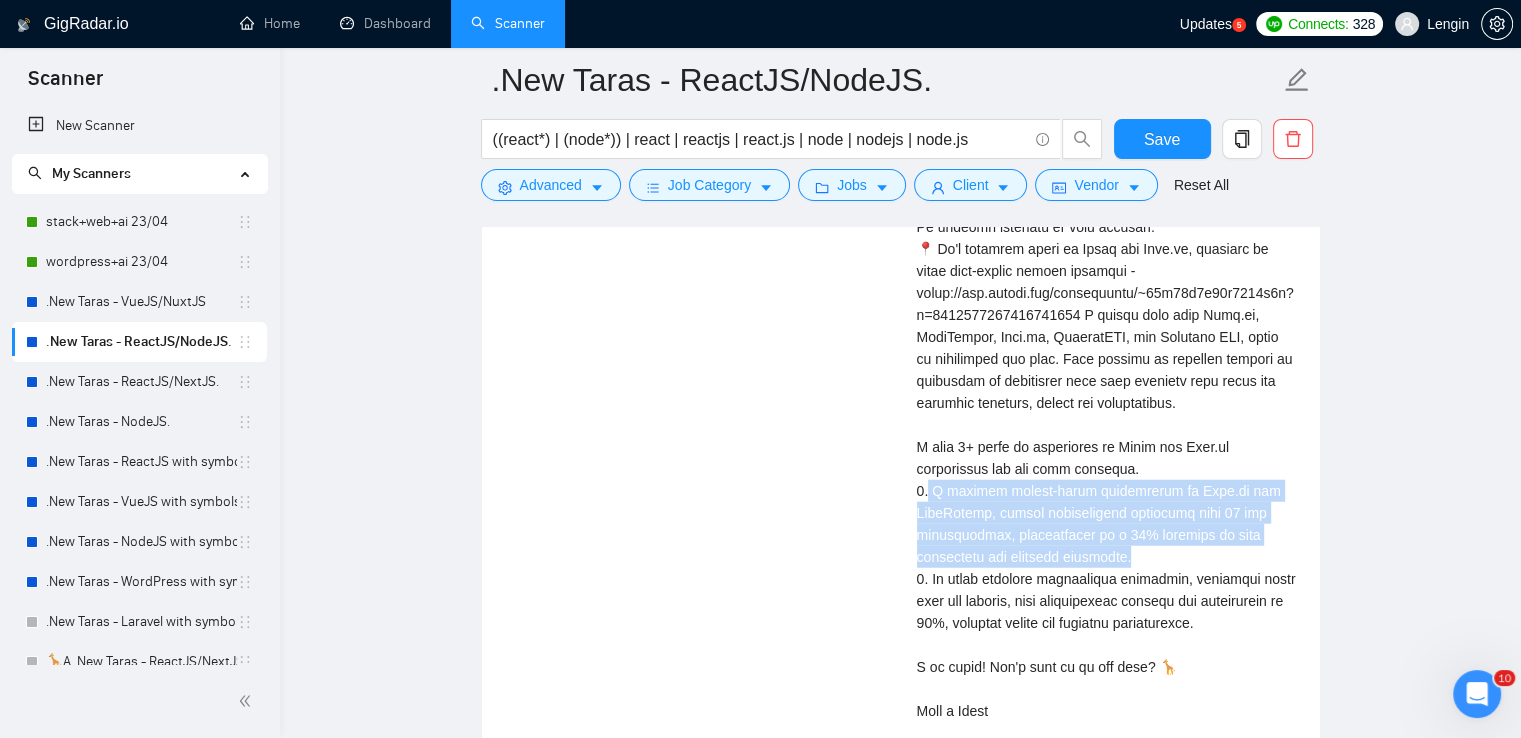 drag, startPoint x: 1059, startPoint y: 507, endPoint x: 928, endPoint y: 439, distance: 147.59743 